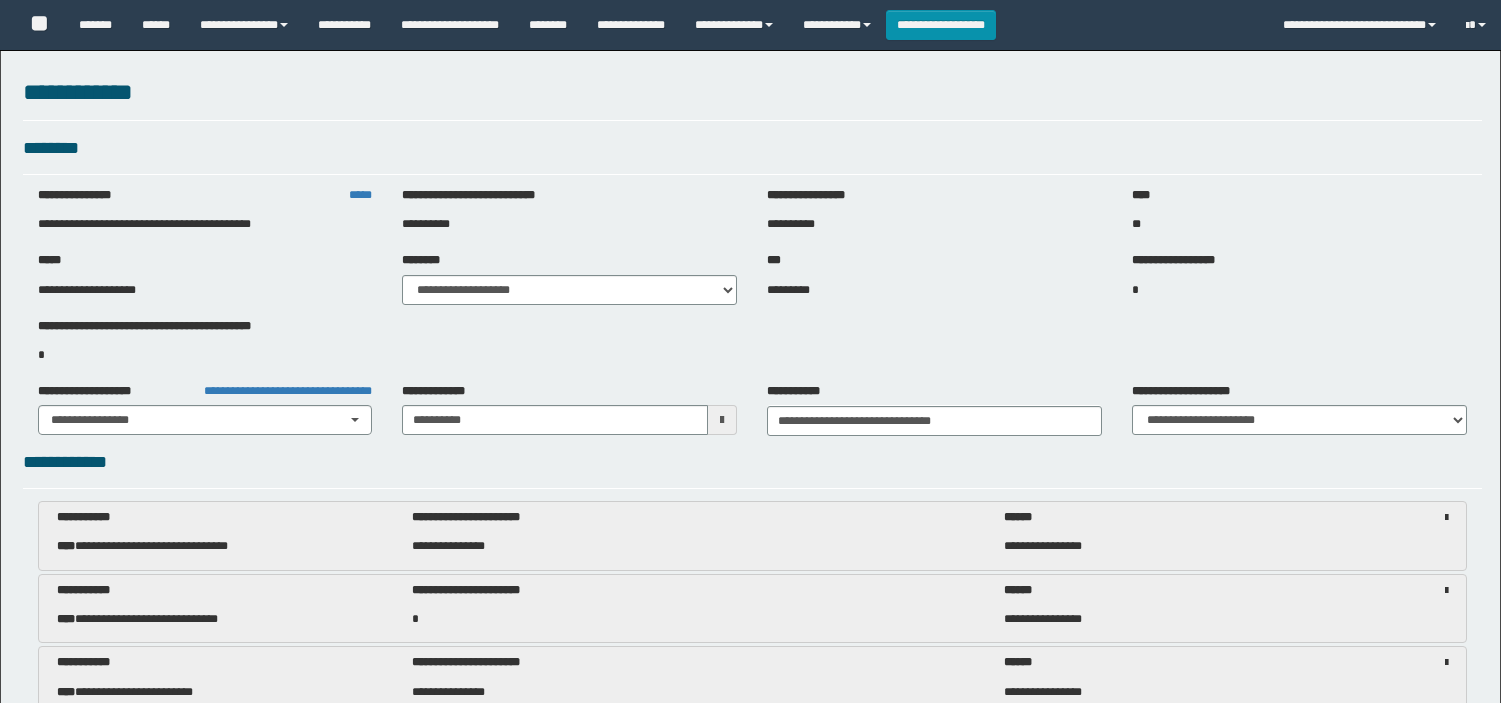 select on "***" 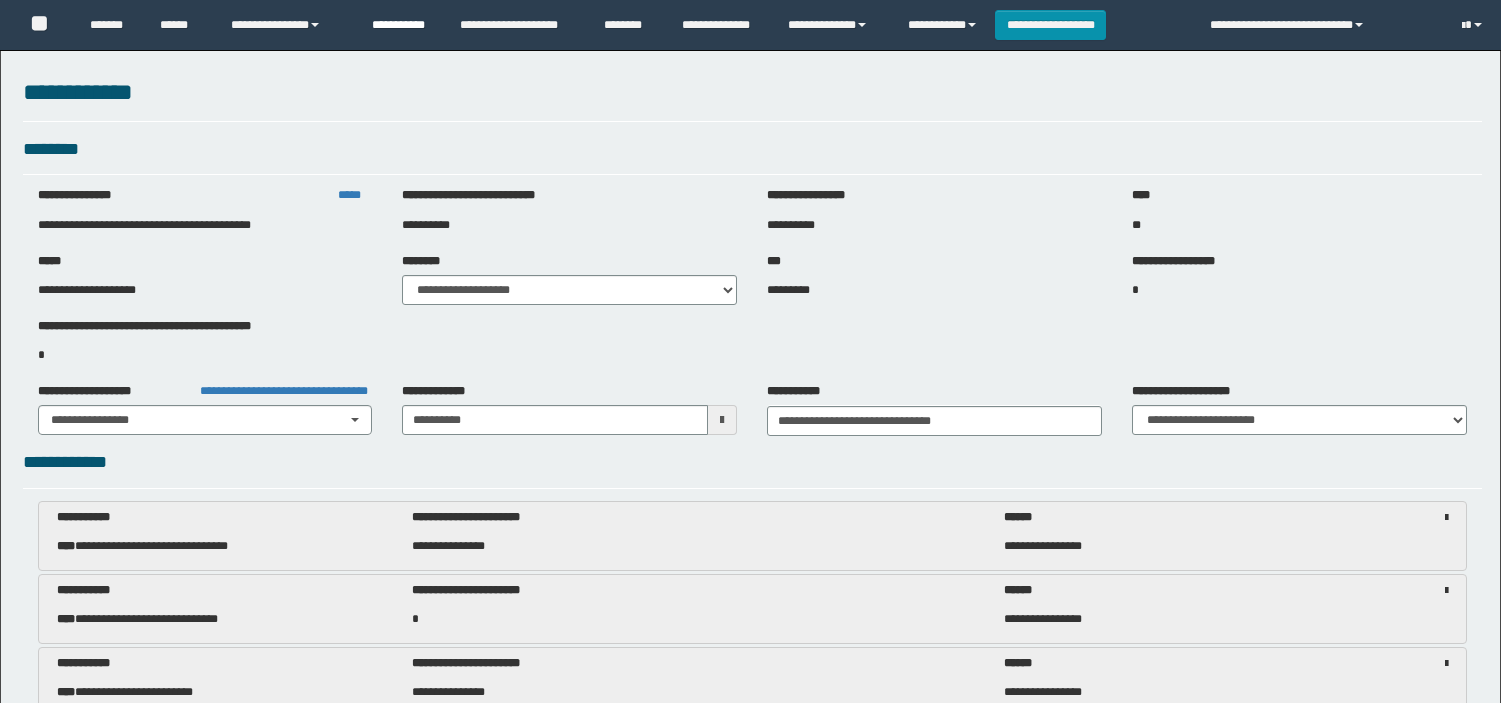 scroll, scrollTop: 0, scrollLeft: 0, axis: both 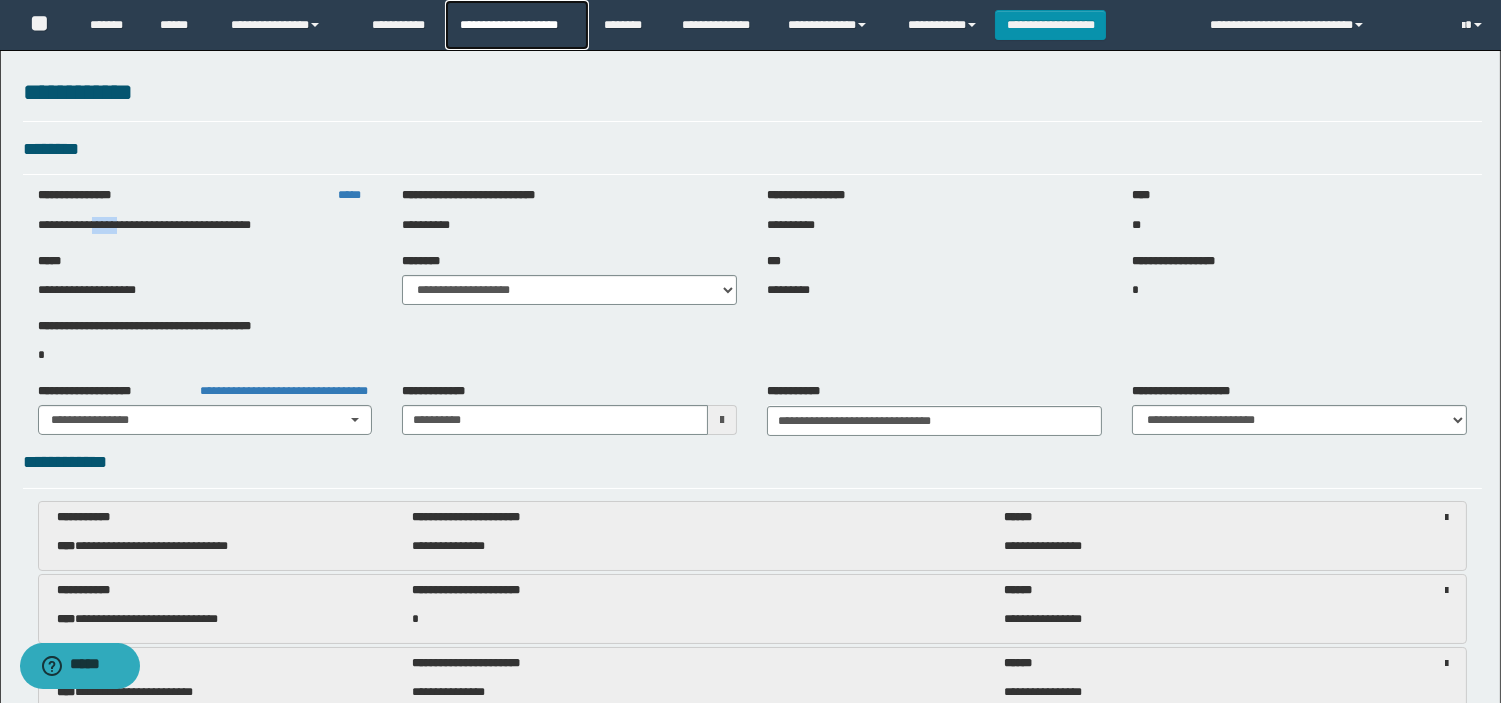 click on "**********" at bounding box center (516, 25) 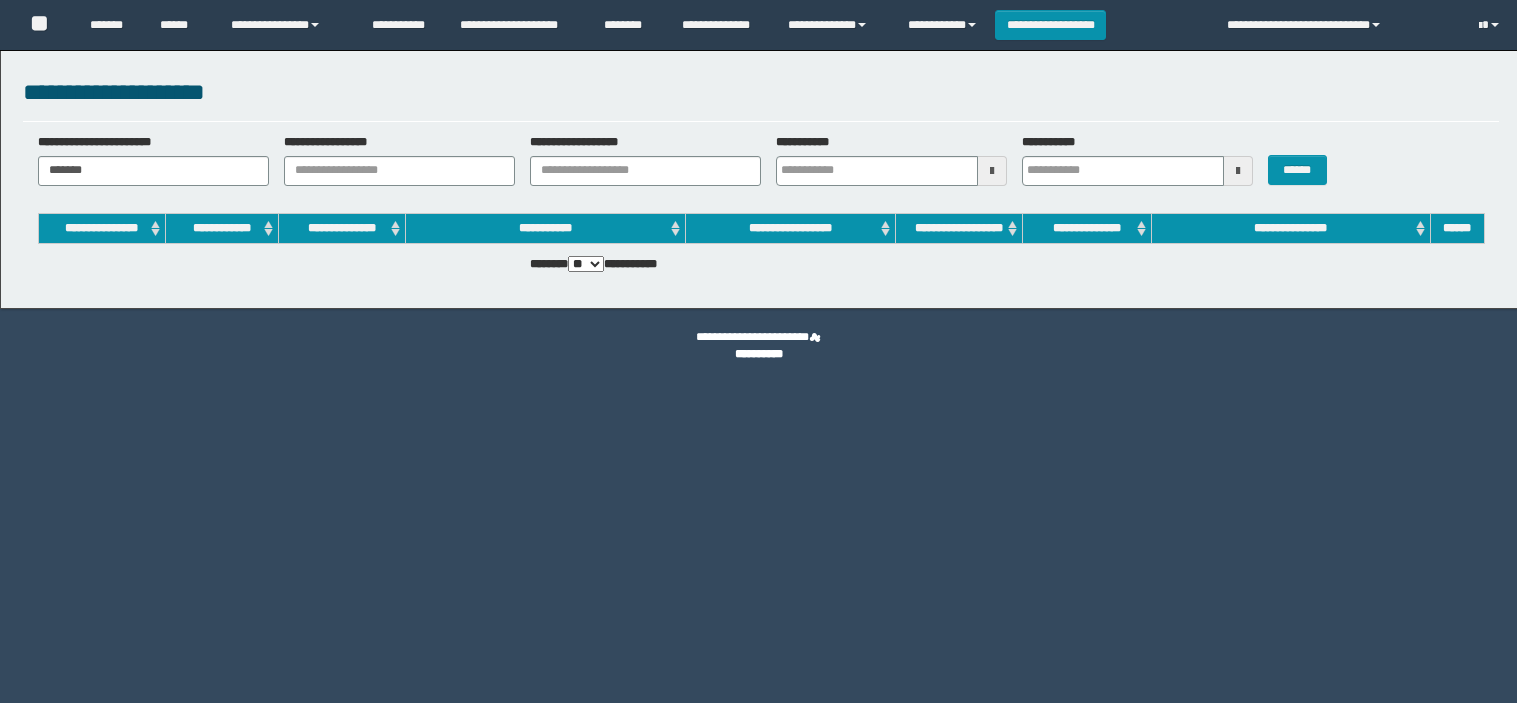 scroll, scrollTop: 0, scrollLeft: 0, axis: both 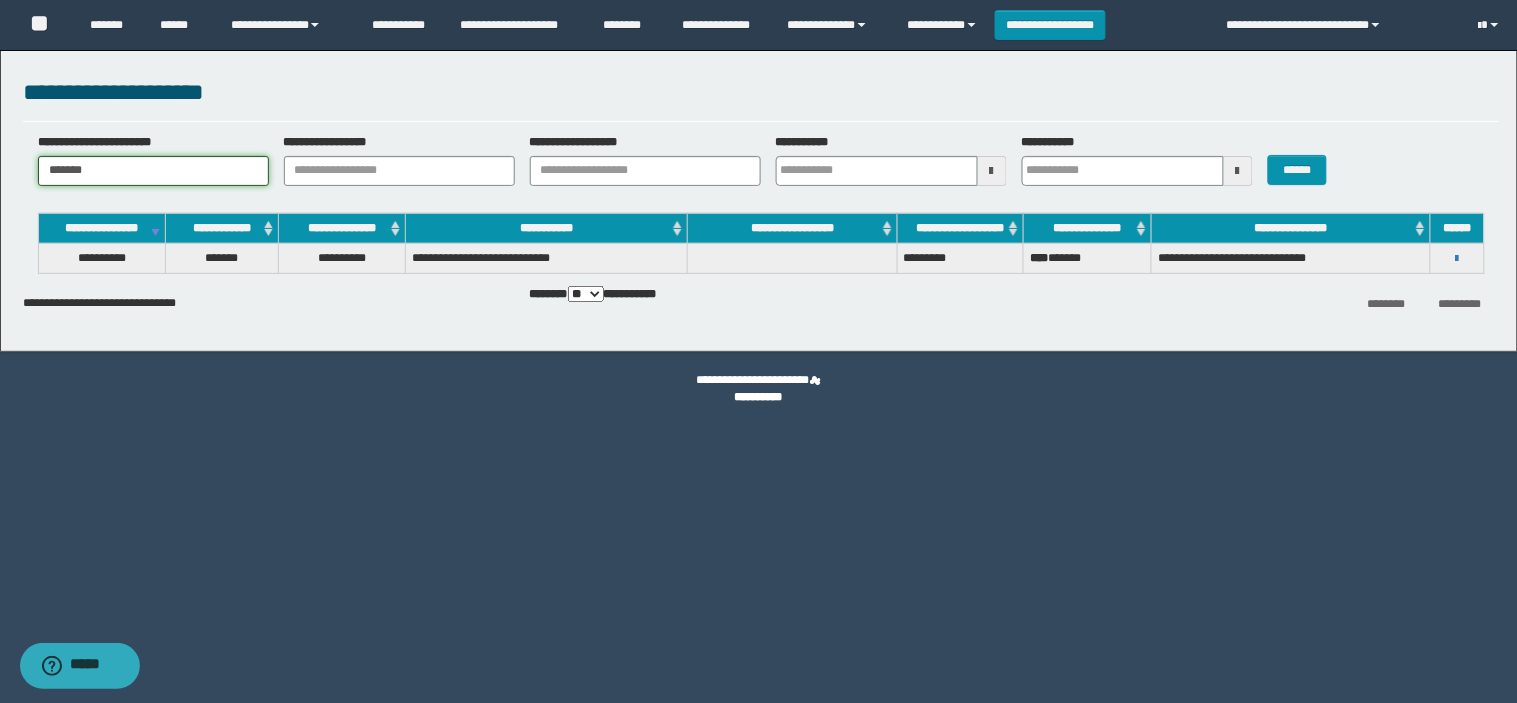 drag, startPoint x: 115, startPoint y: 164, endPoint x: 0, endPoint y: 167, distance: 115.03912 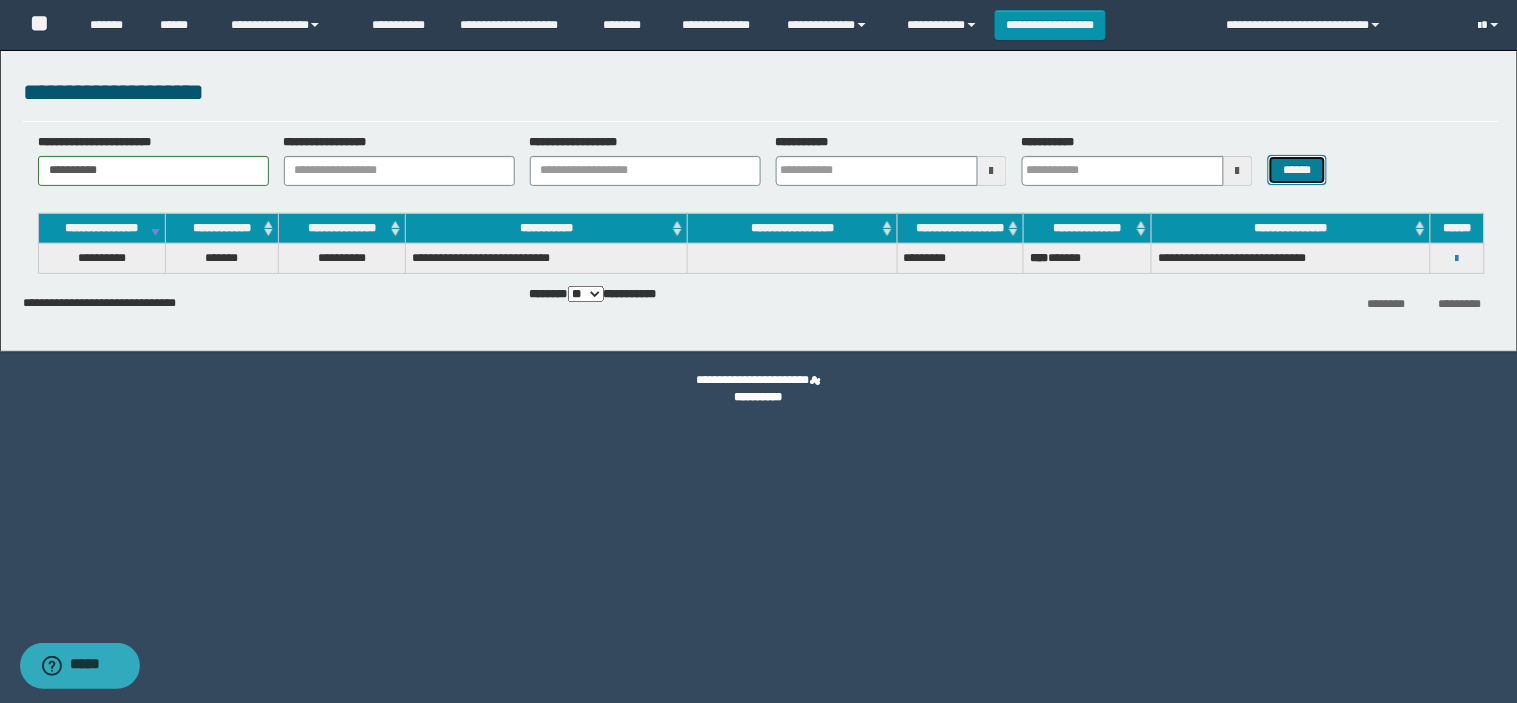 click on "******" at bounding box center (1298, 170) 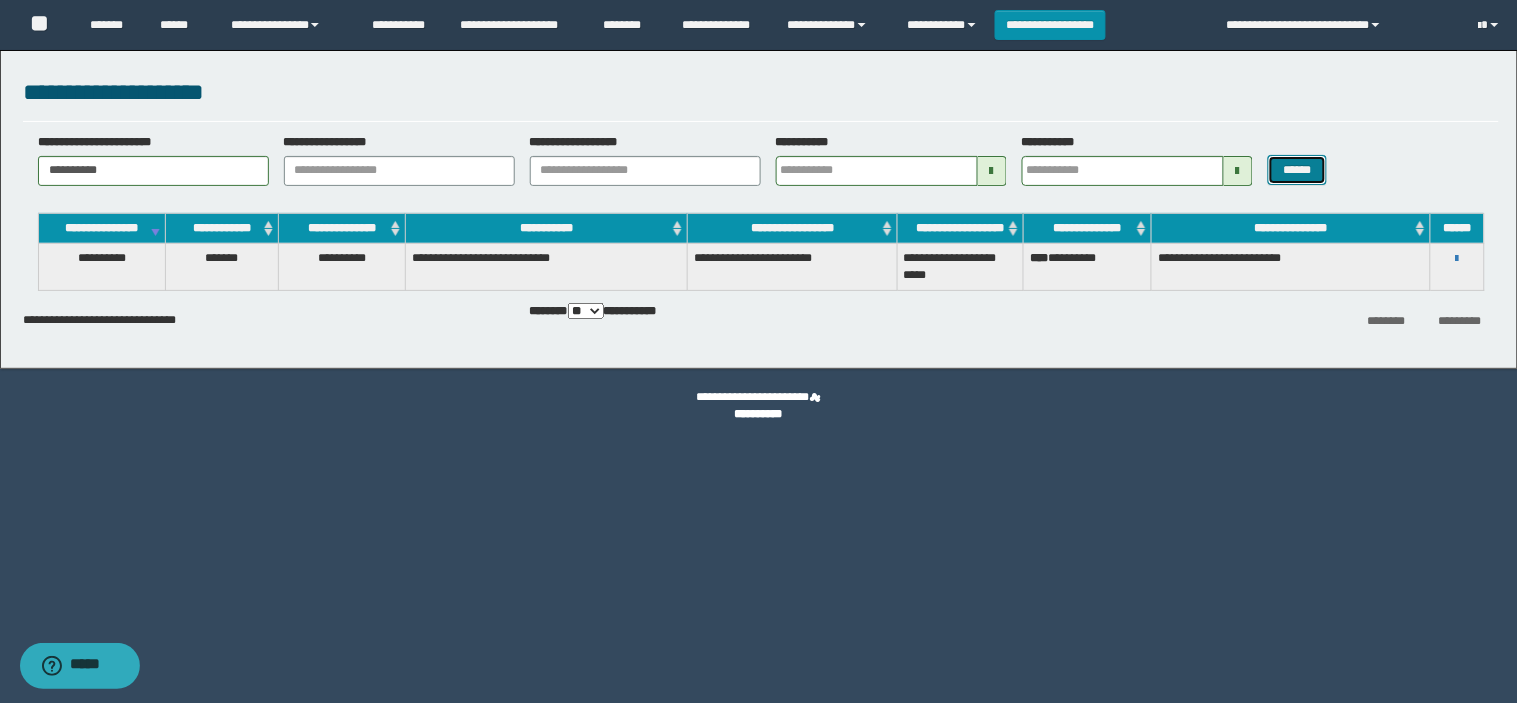 click on "******" at bounding box center [1298, 170] 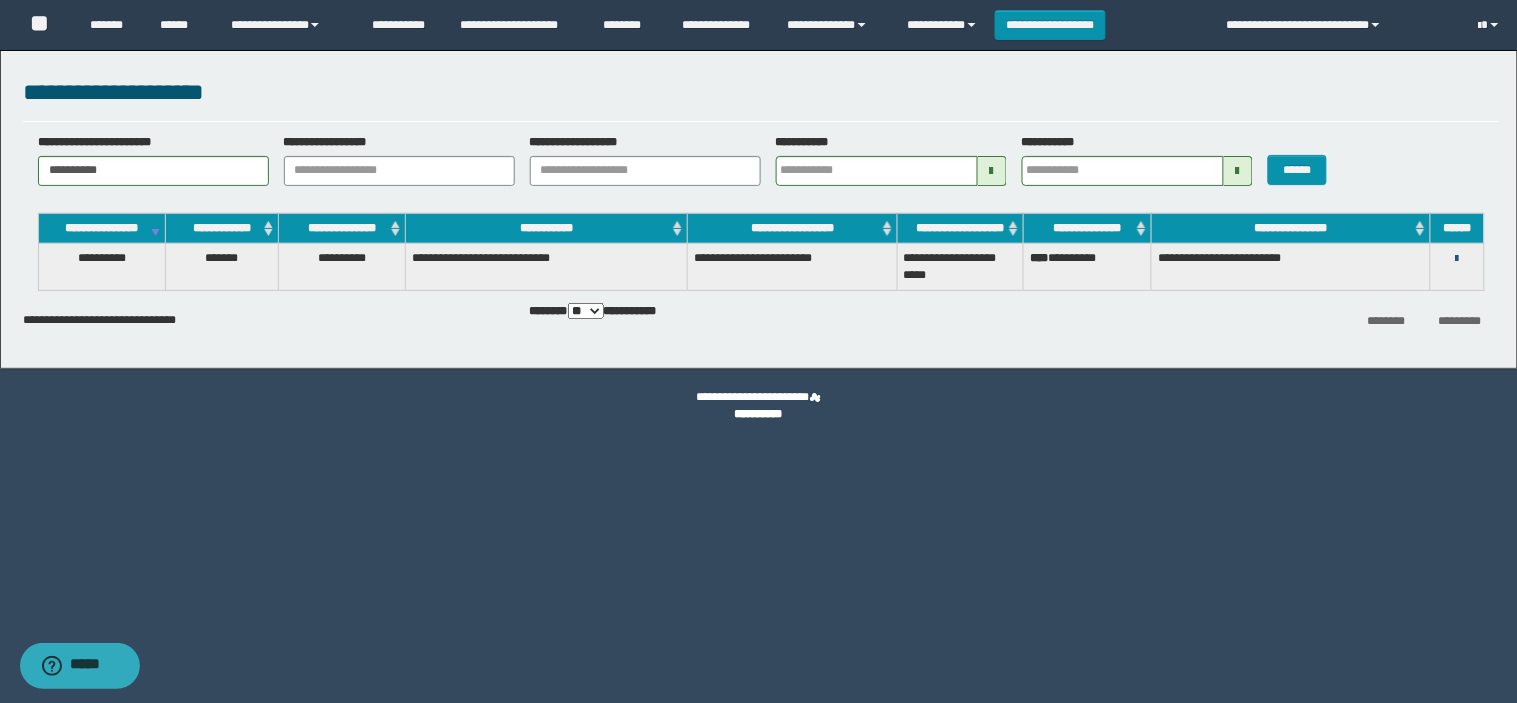 click at bounding box center (1457, 259) 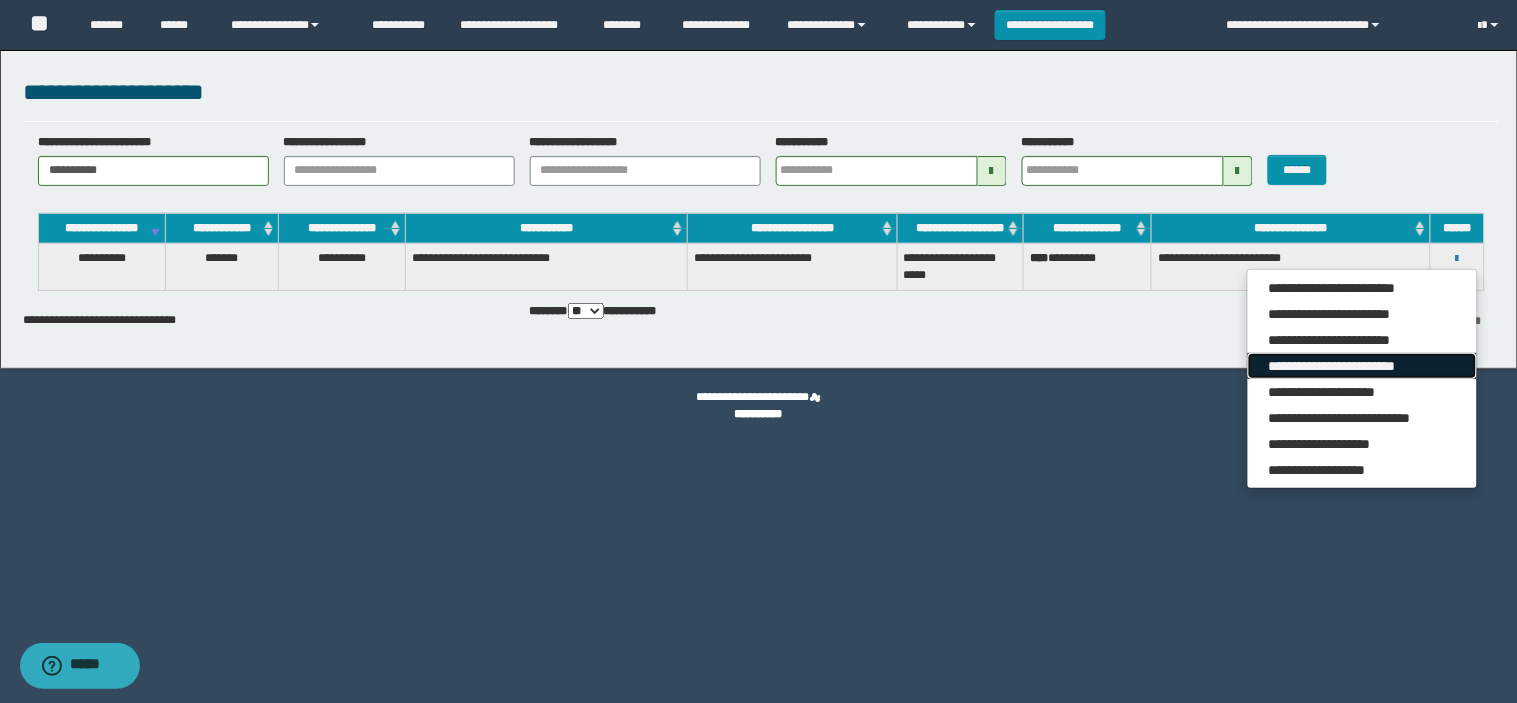 click on "**********" at bounding box center [1362, 366] 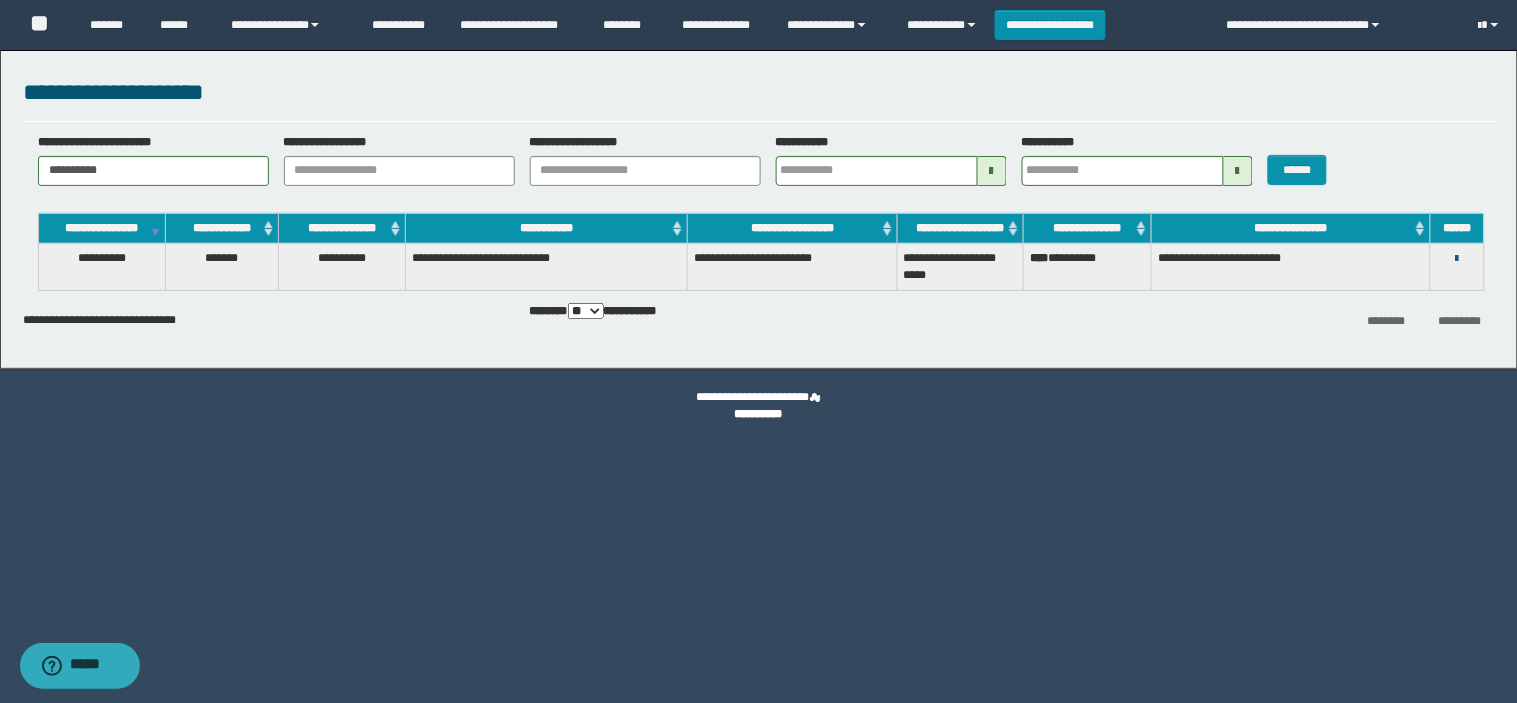 click at bounding box center (1457, 259) 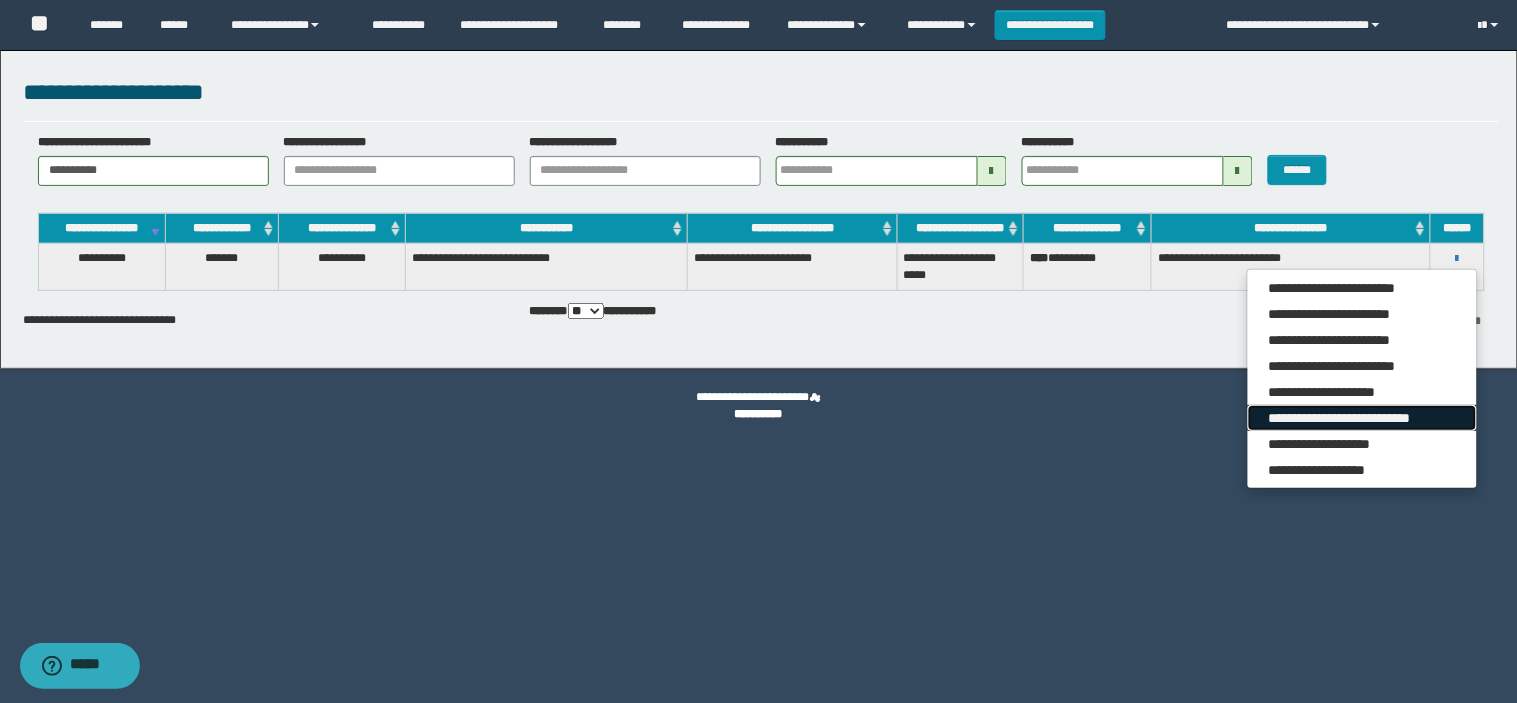 click on "**********" at bounding box center (1362, 418) 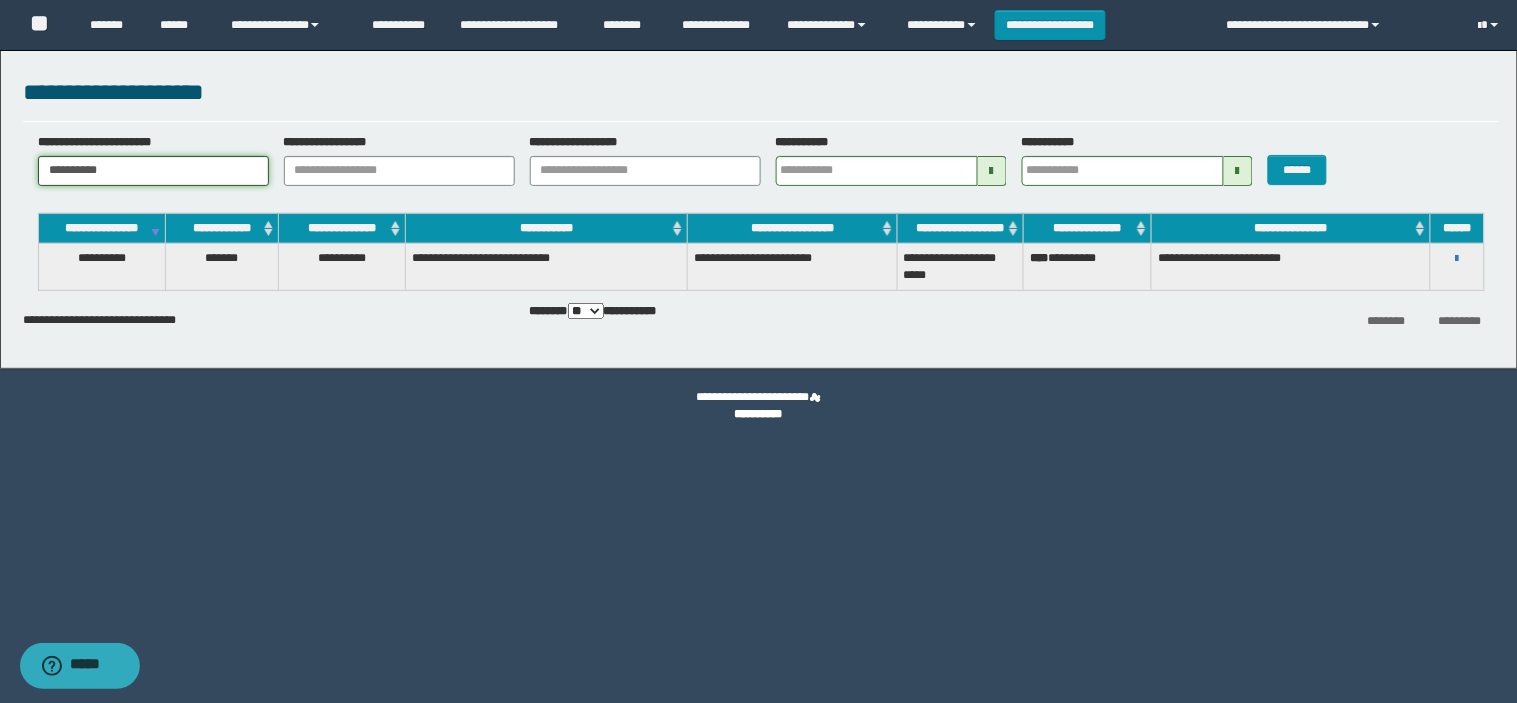 drag, startPoint x: 157, startPoint y: 164, endPoint x: 0, endPoint y: 166, distance: 157.01274 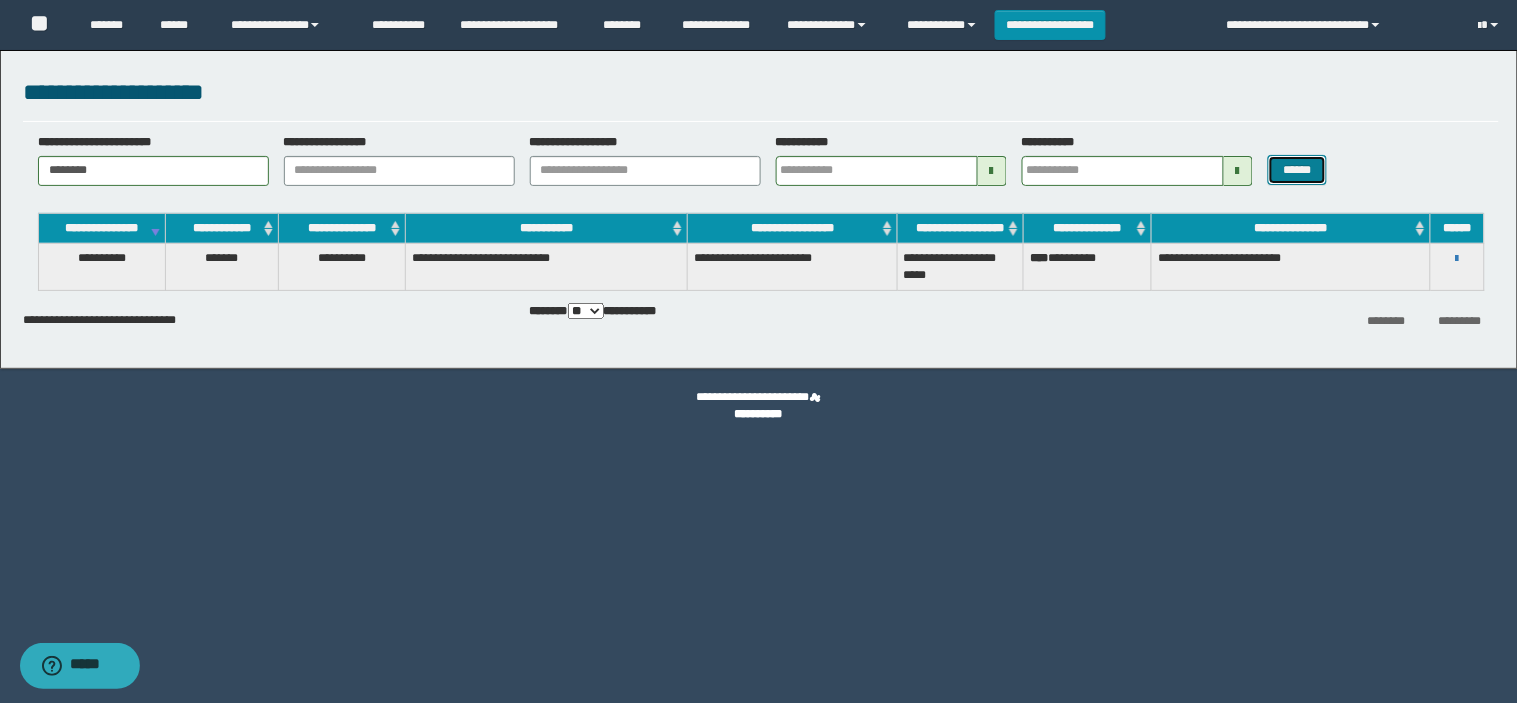 click on "******" at bounding box center (1298, 170) 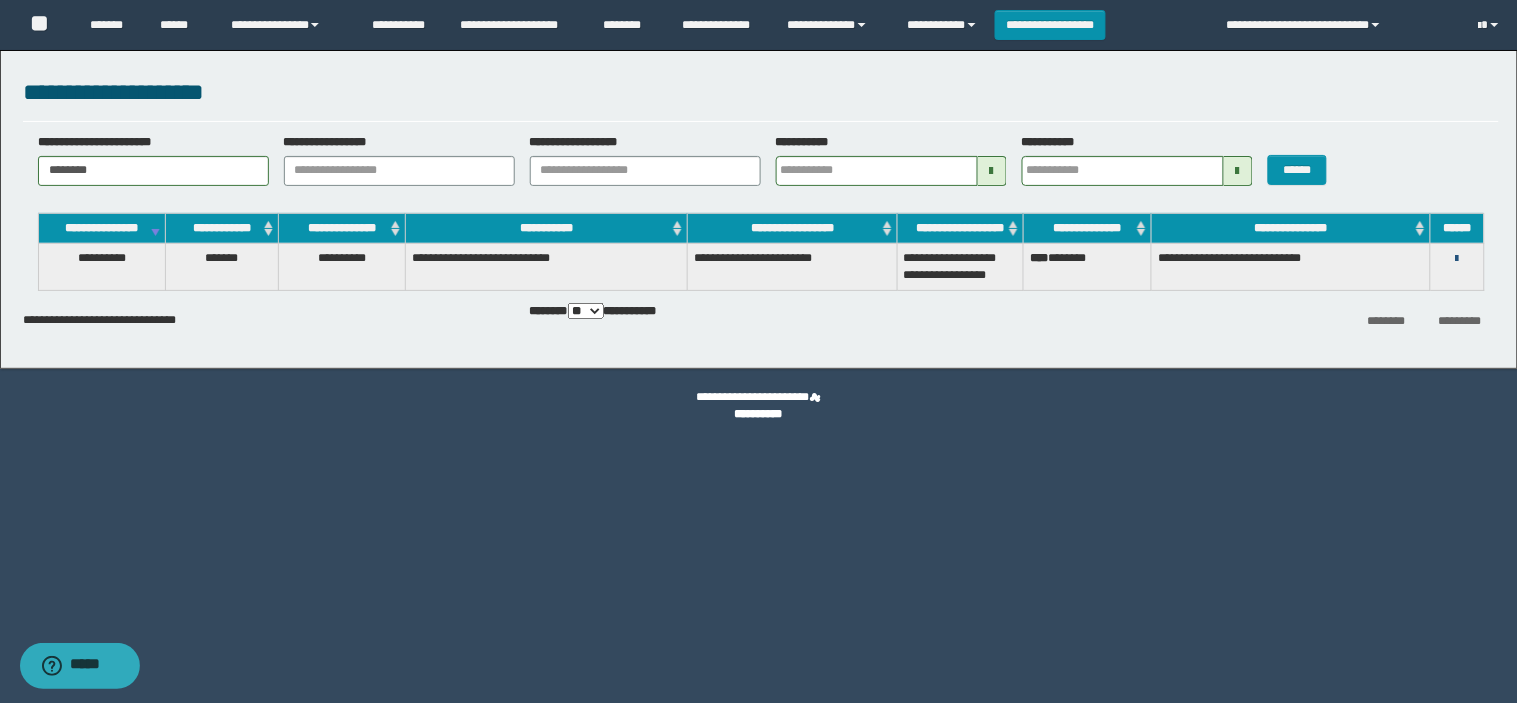 click at bounding box center (1457, 259) 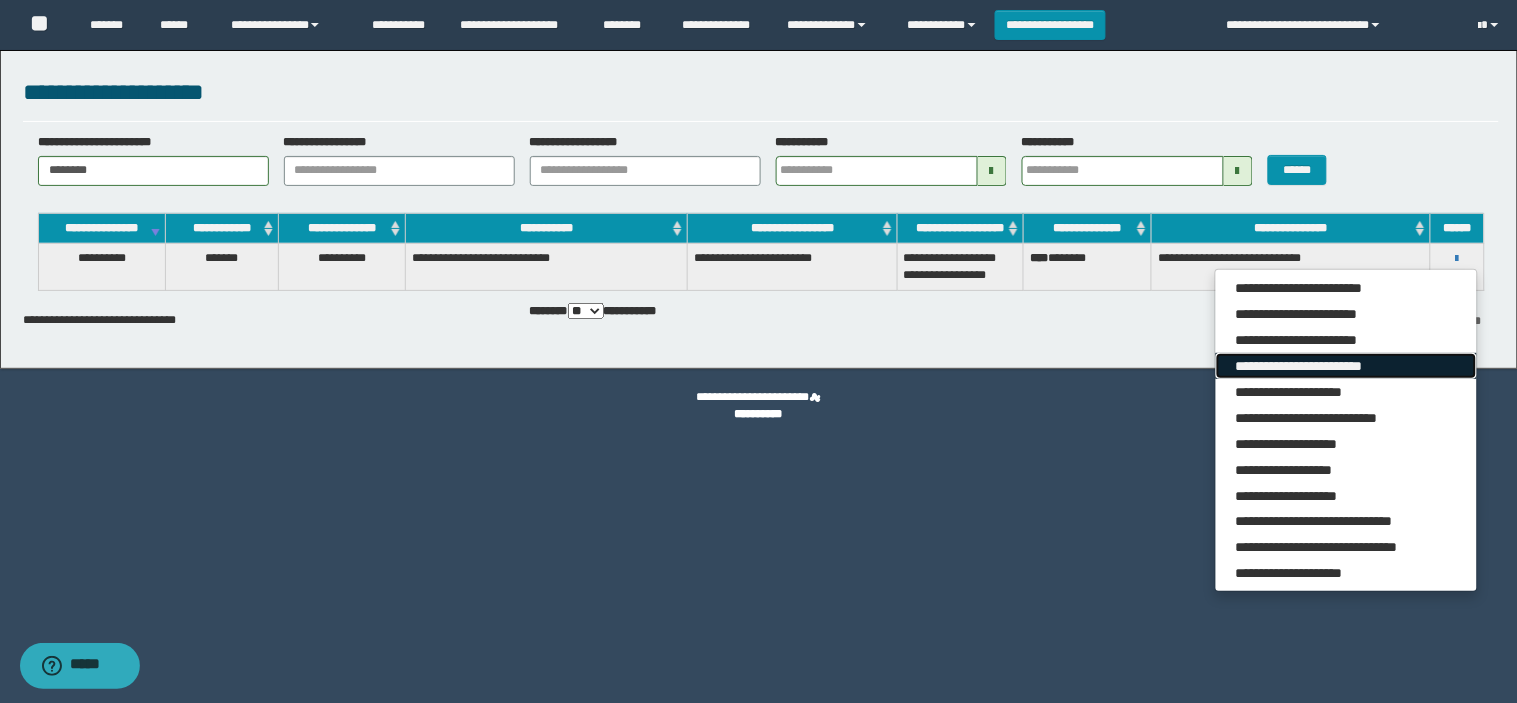 click on "**********" at bounding box center (1346, 366) 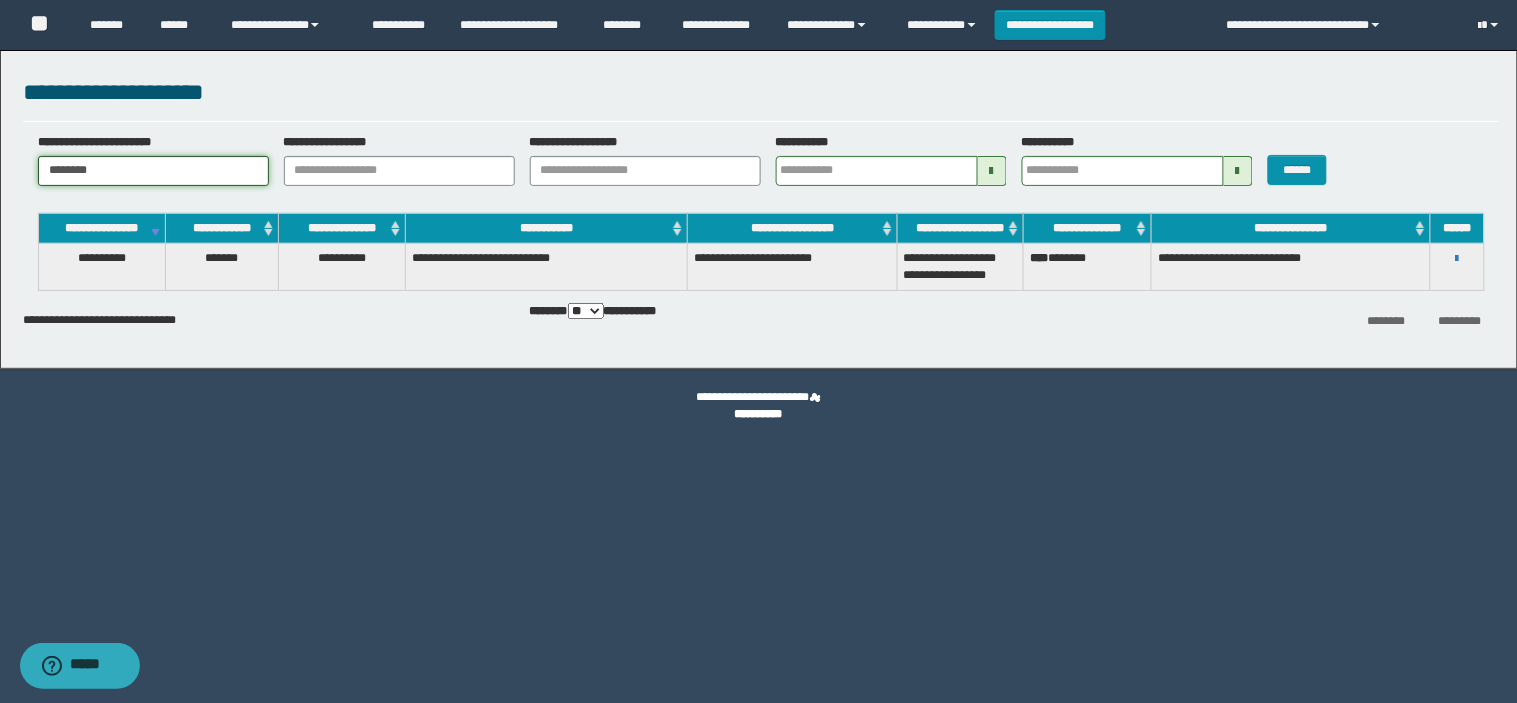 drag, startPoint x: 138, startPoint y: 184, endPoint x: 0, endPoint y: 183, distance: 138.00362 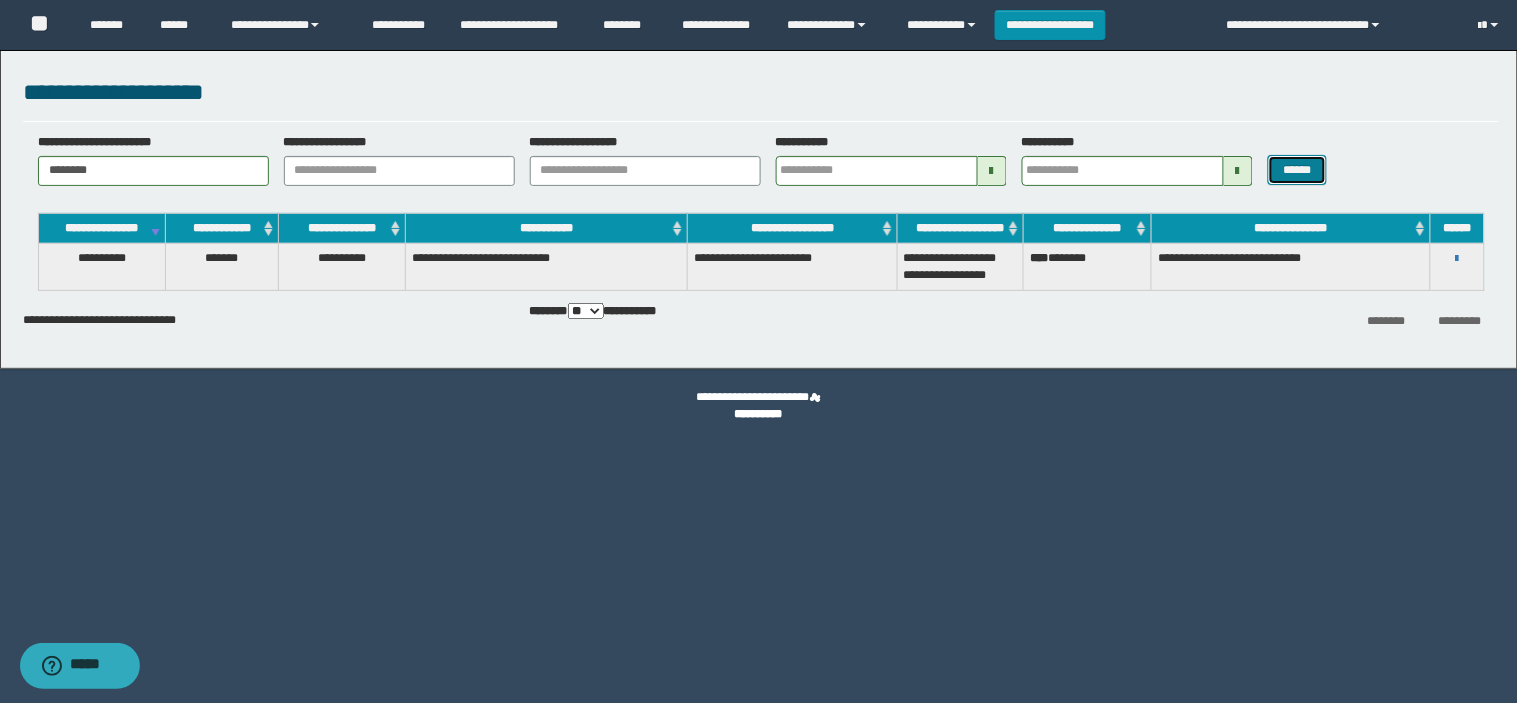 click on "******" at bounding box center (1298, 170) 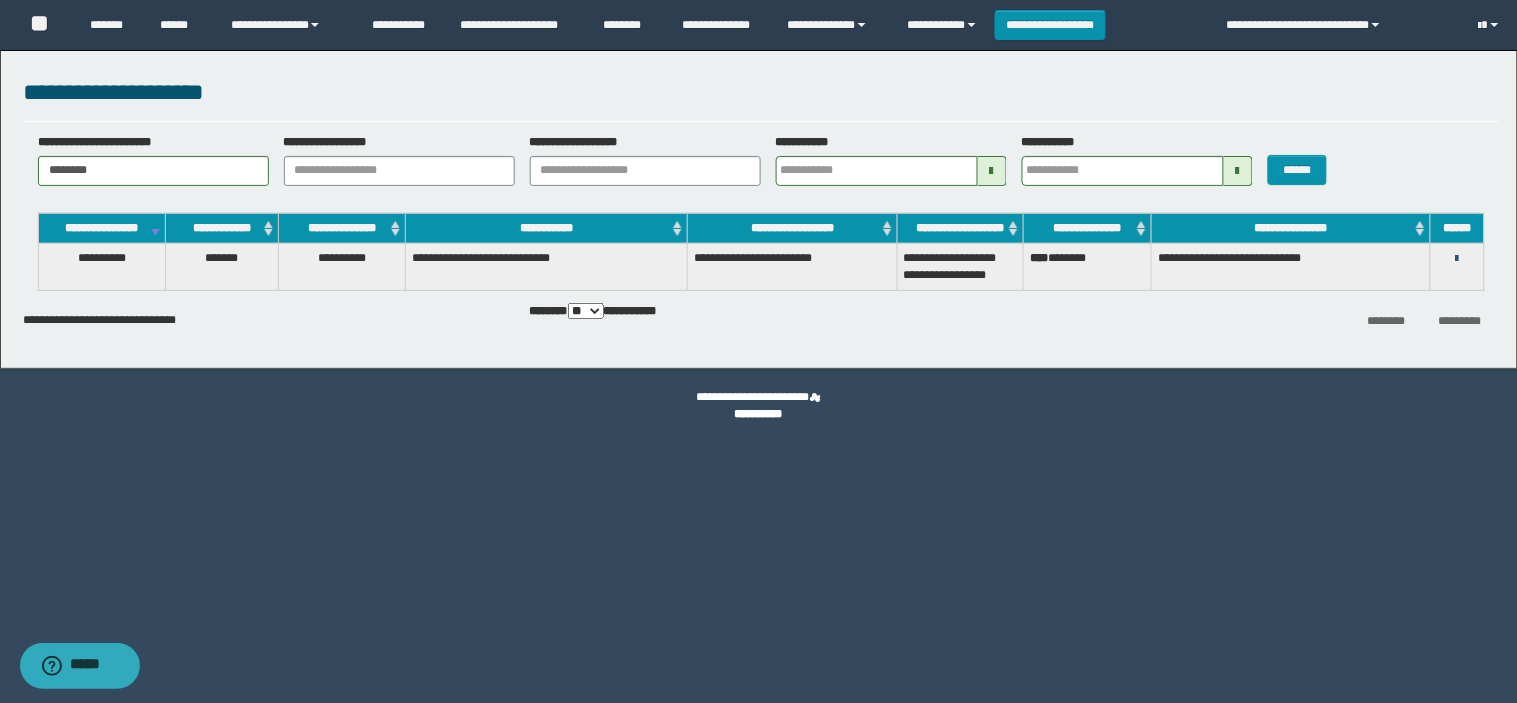 click at bounding box center [1457, 259] 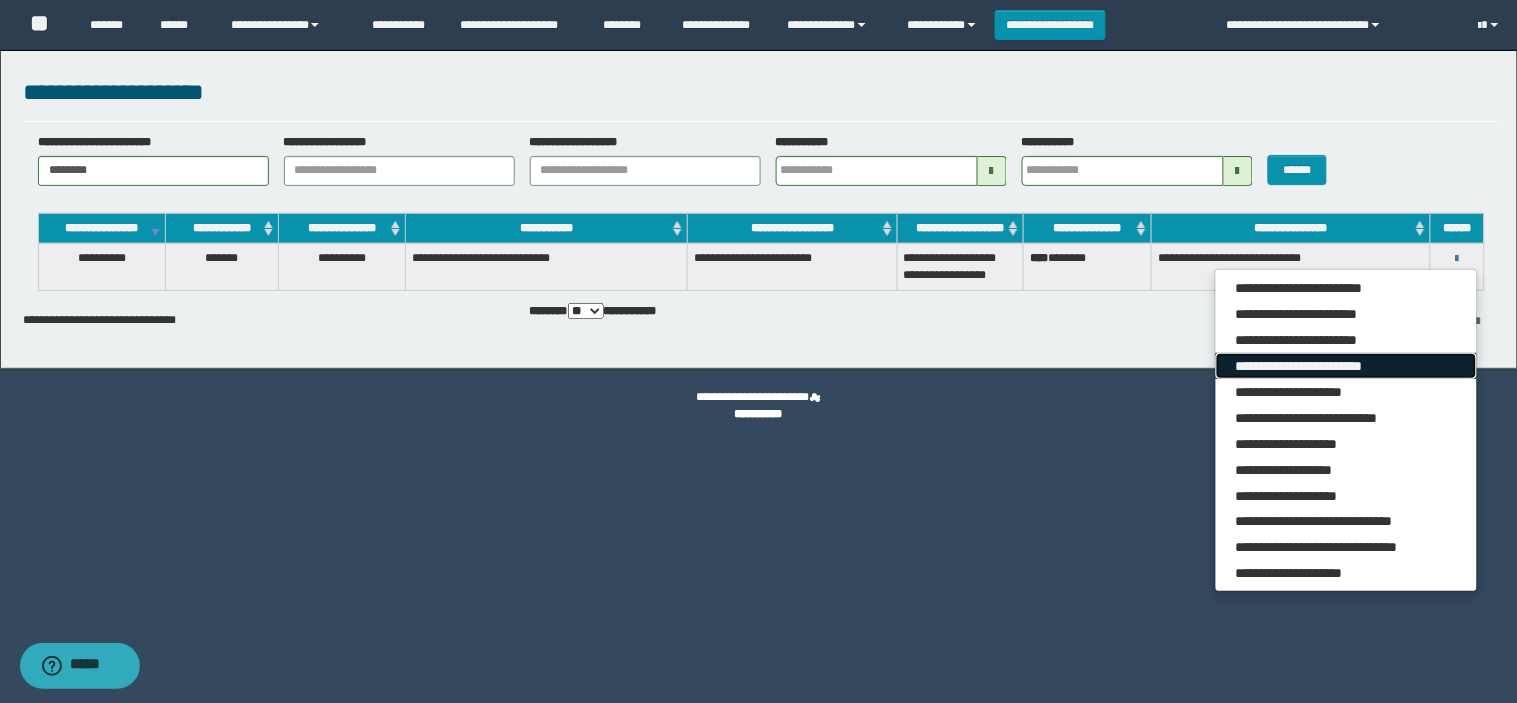 click on "**********" at bounding box center [1346, 366] 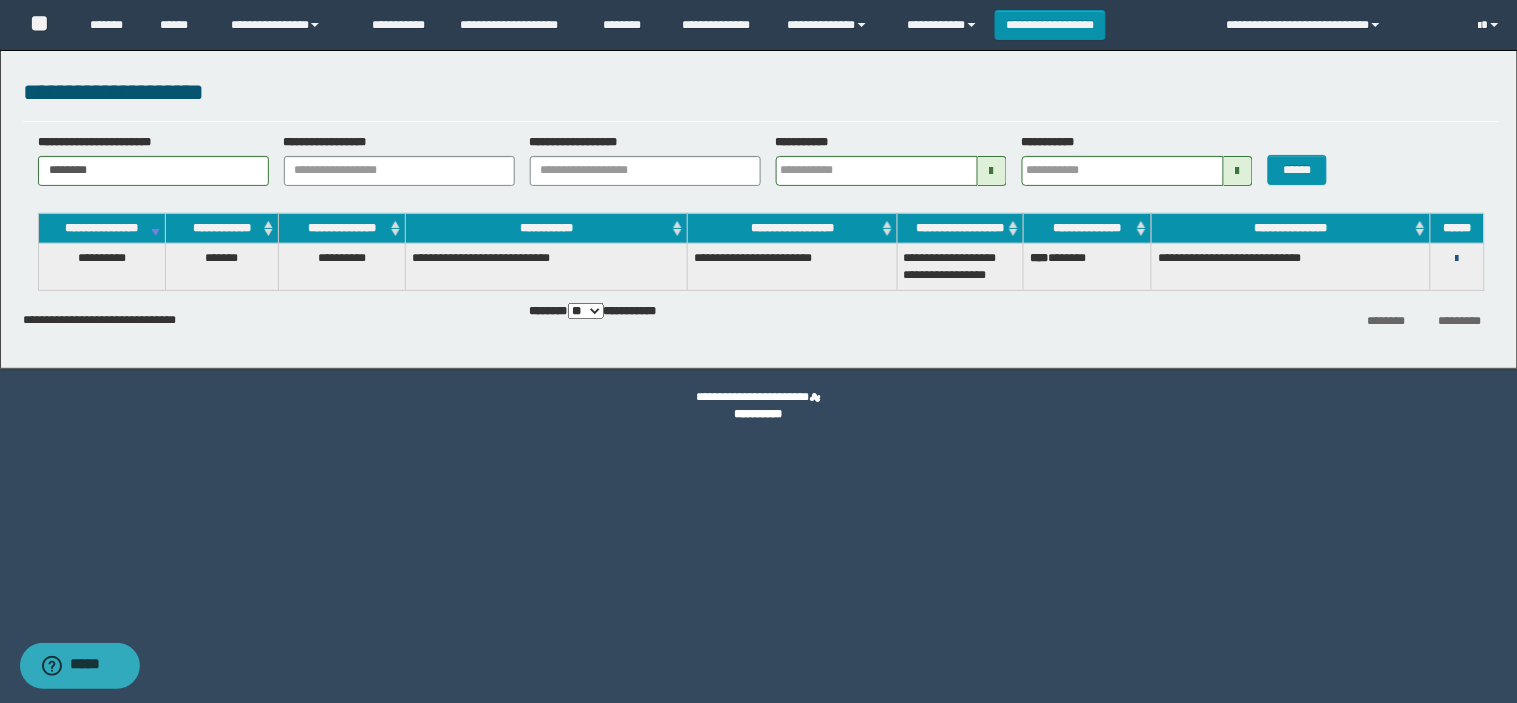 click at bounding box center (1457, 259) 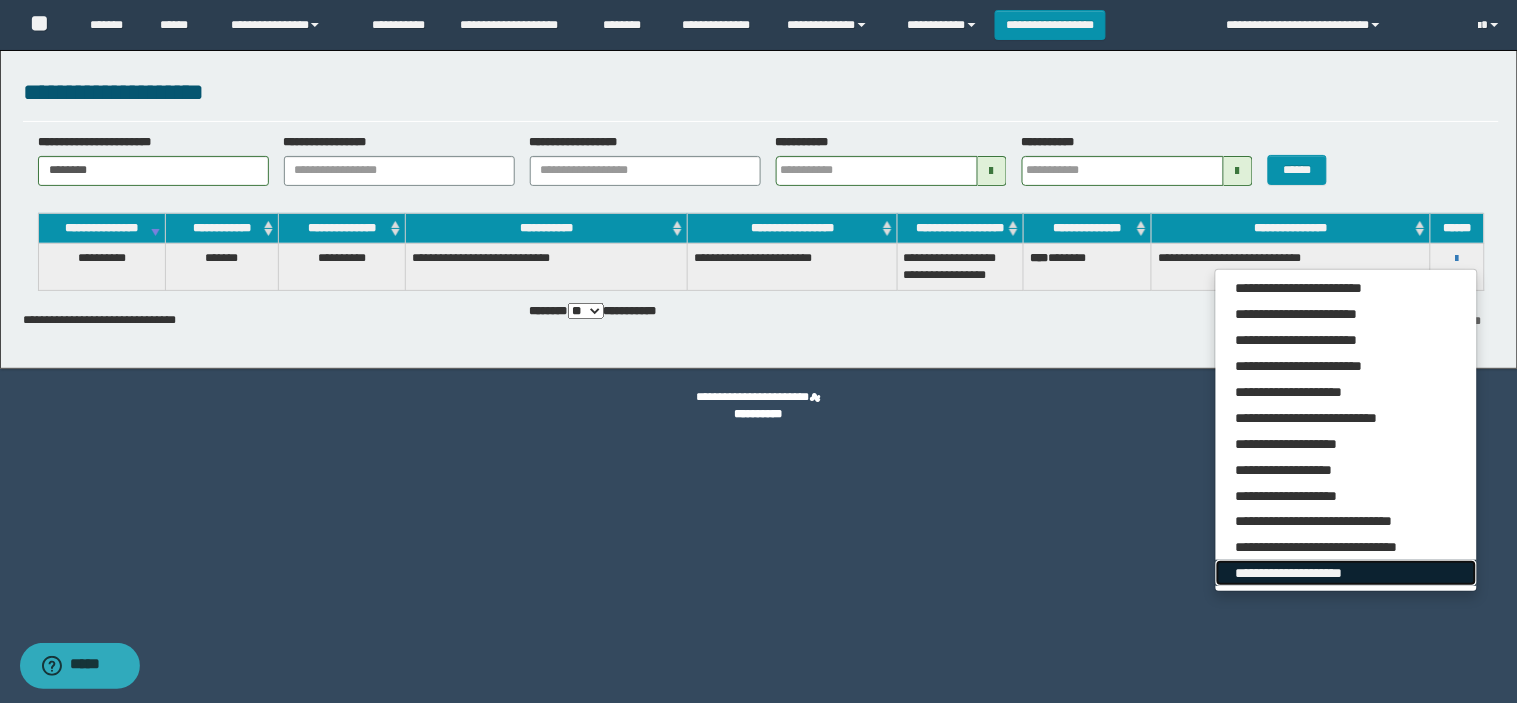 click on "**********" at bounding box center [1346, 573] 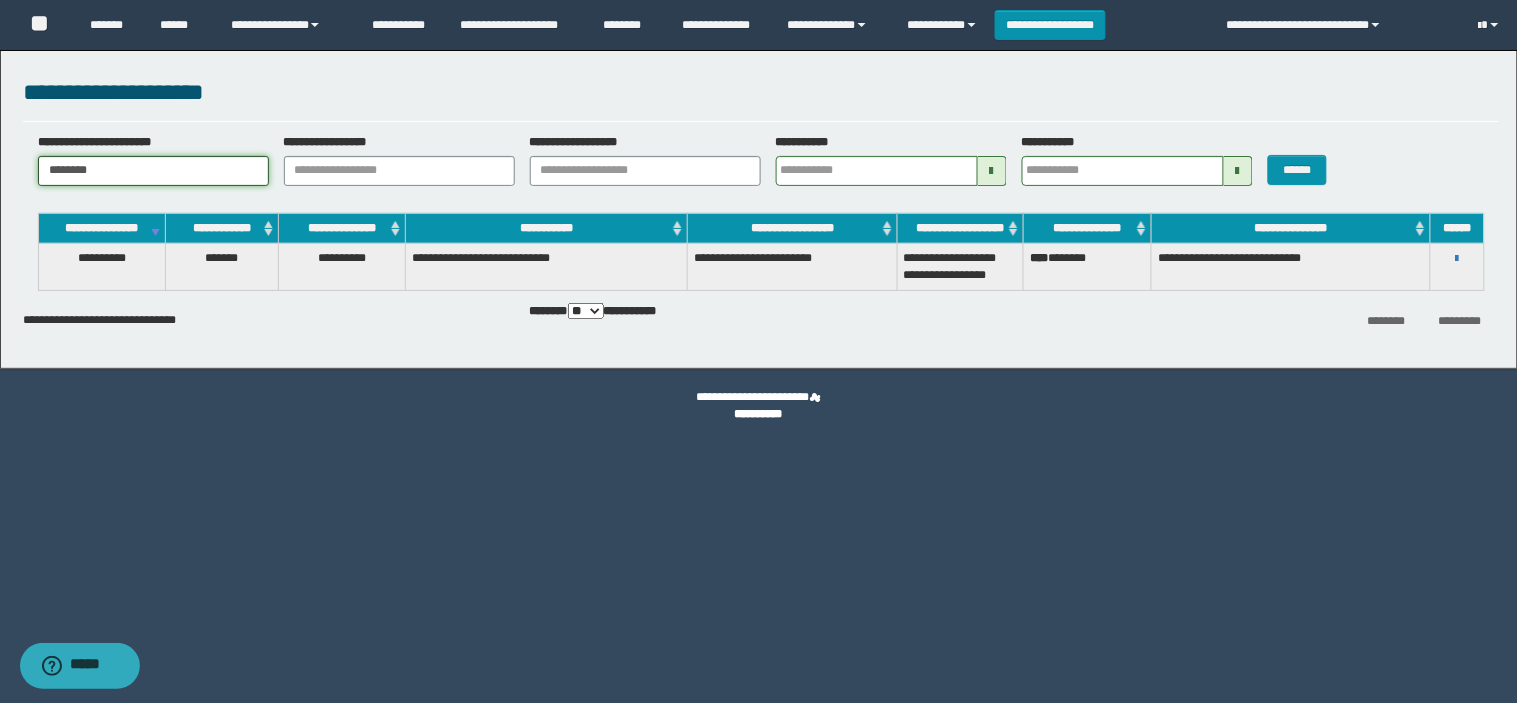 drag, startPoint x: 53, startPoint y: 172, endPoint x: 0, endPoint y: 168, distance: 53.15073 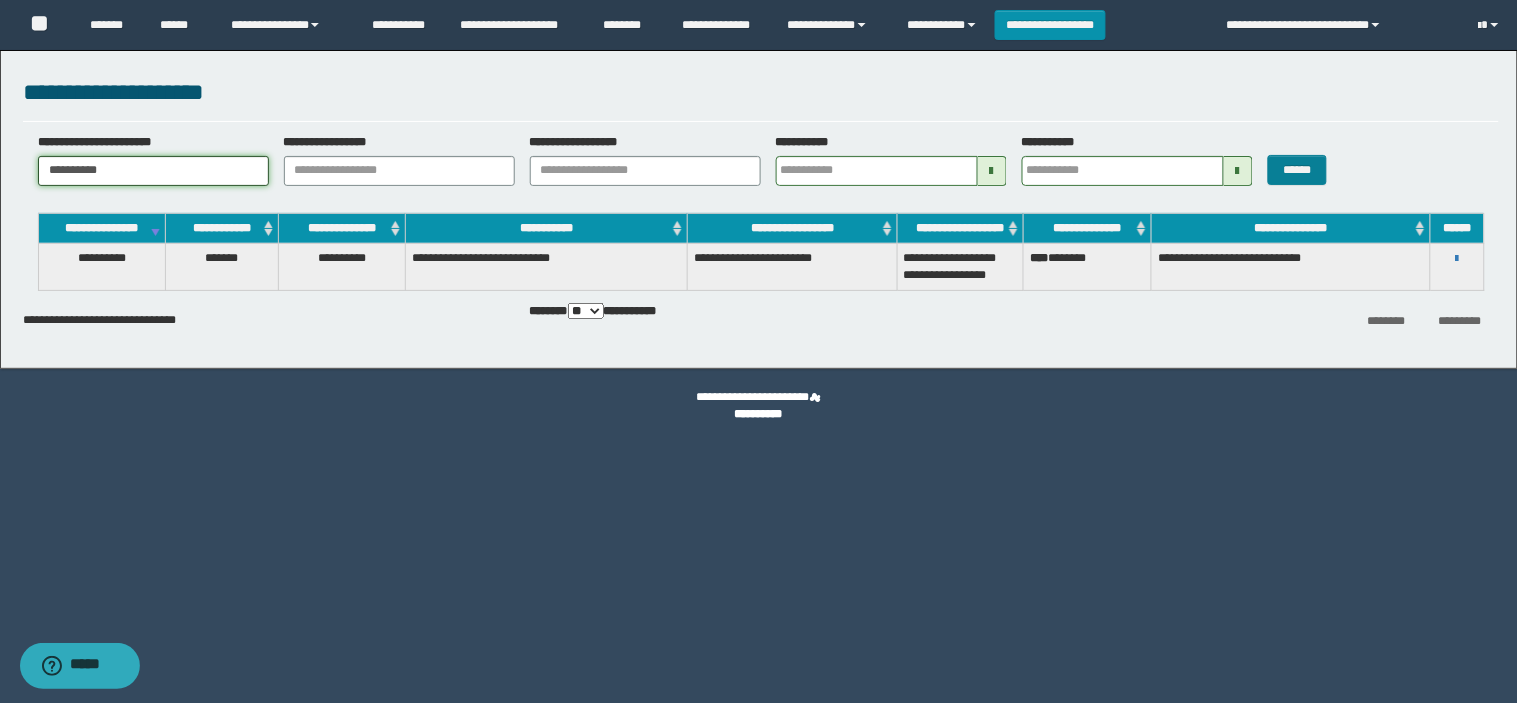 type on "**********" 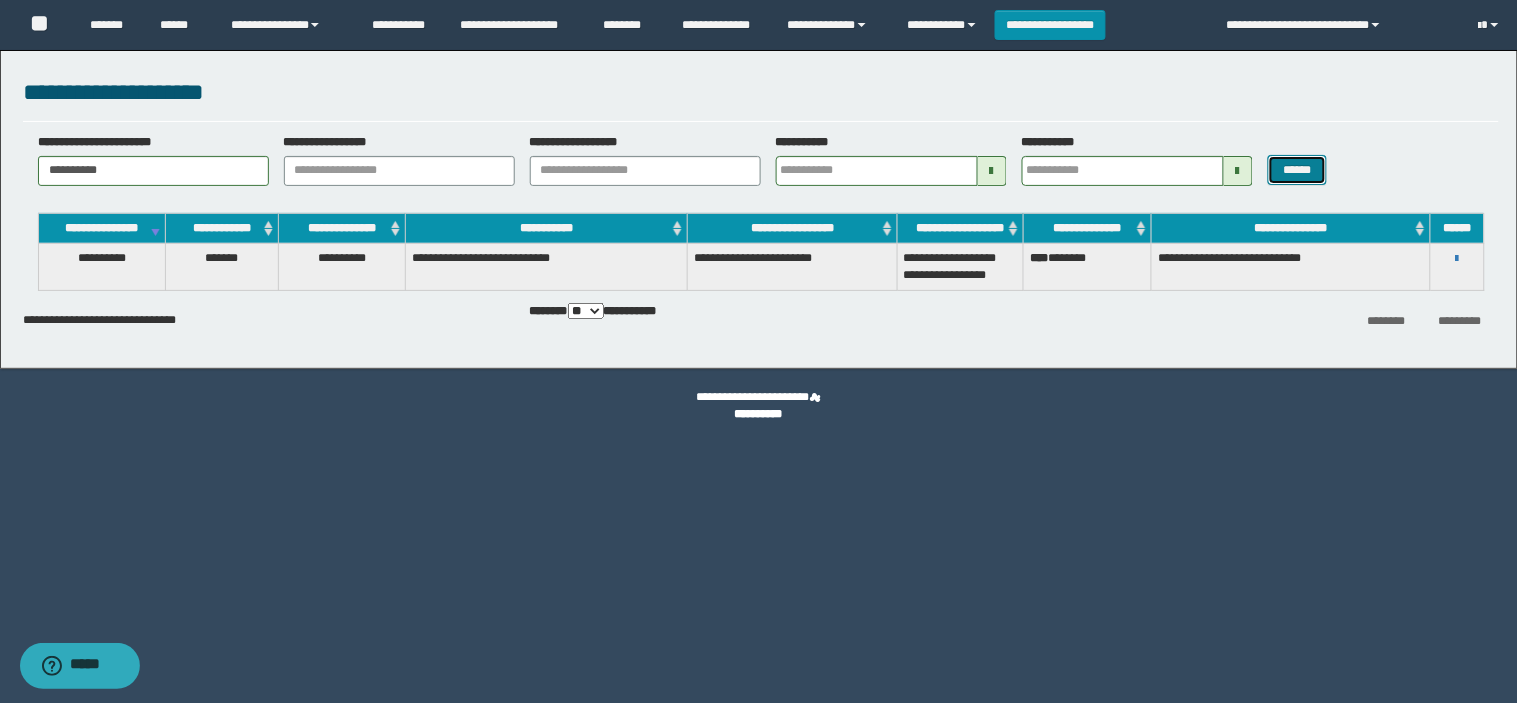 click on "******" at bounding box center (1298, 170) 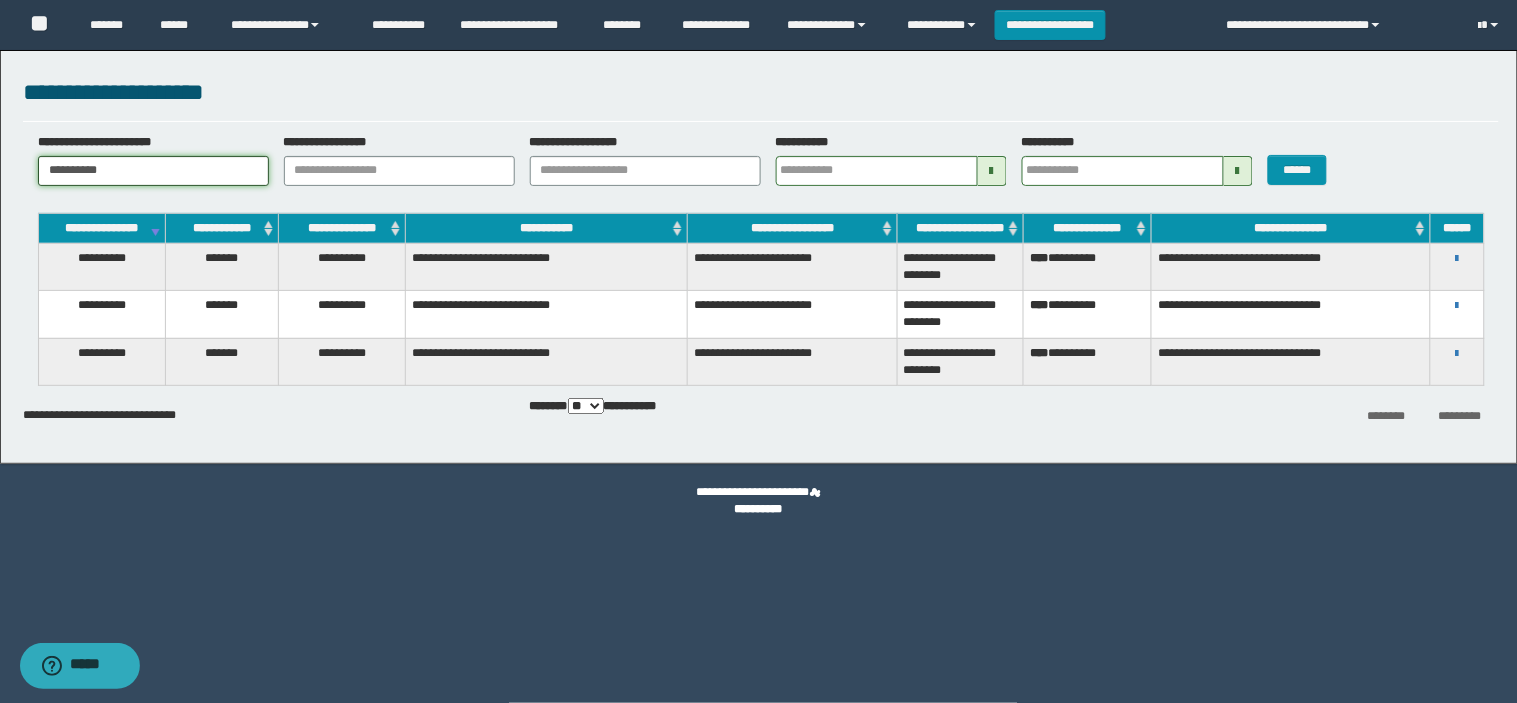 click on "**********" at bounding box center [153, 171] 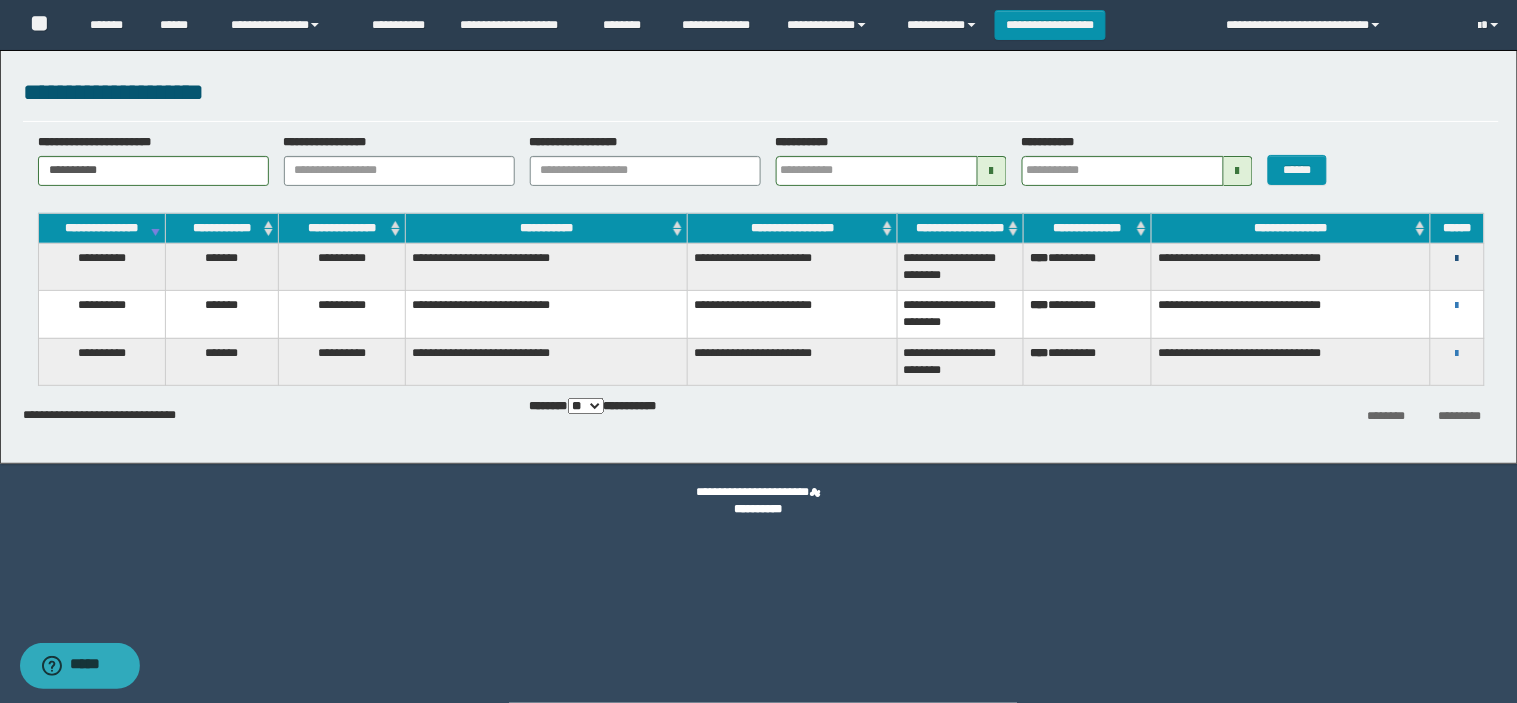 click at bounding box center (1457, 259) 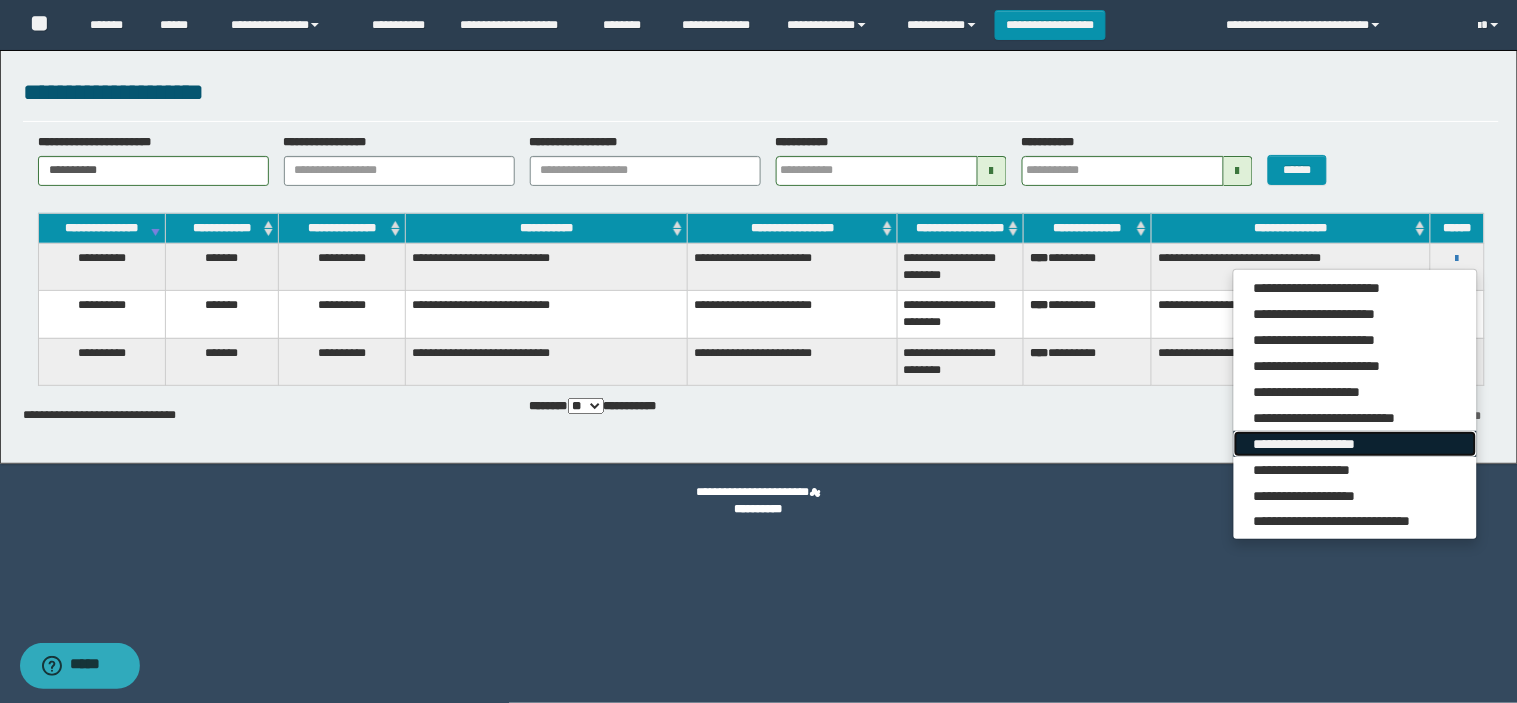 click on "**********" at bounding box center [1355, 444] 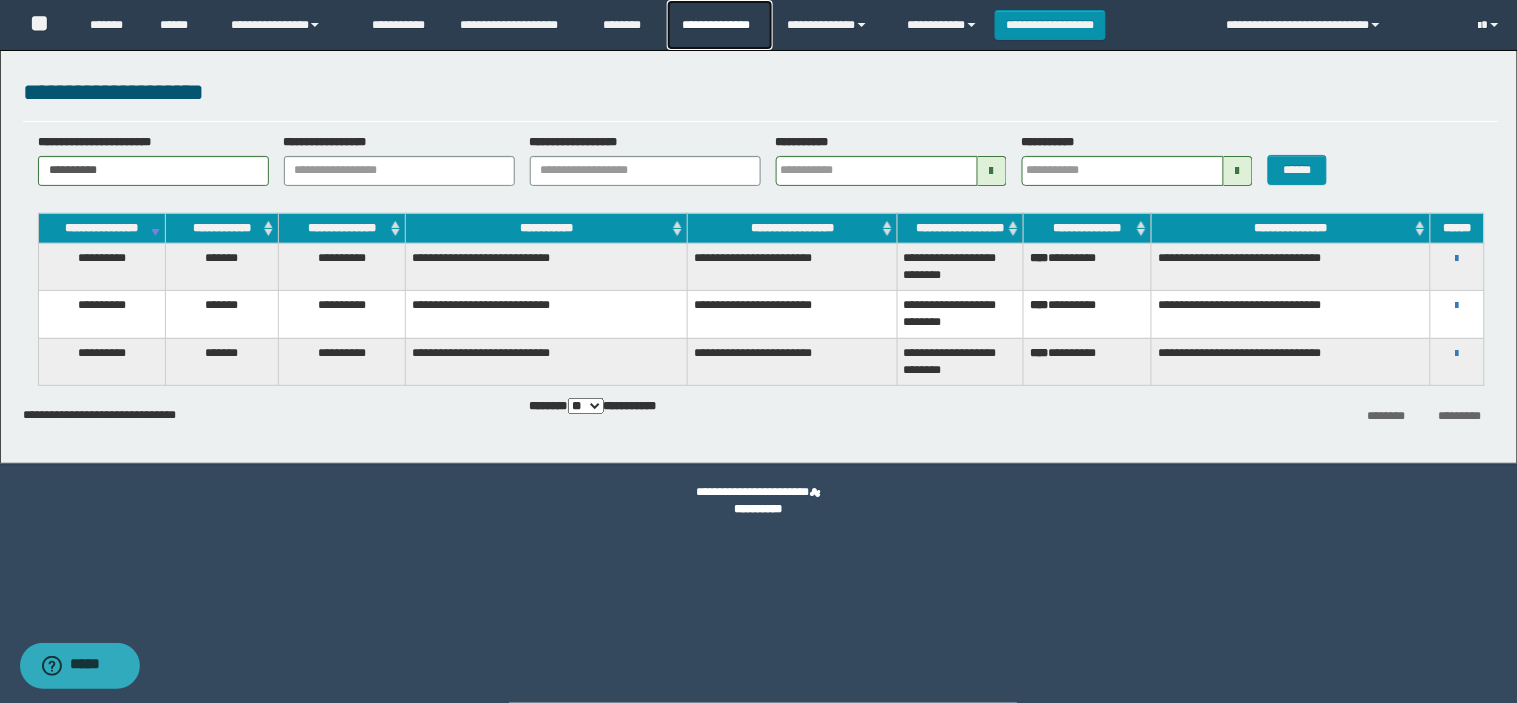 click on "**********" at bounding box center [719, 25] 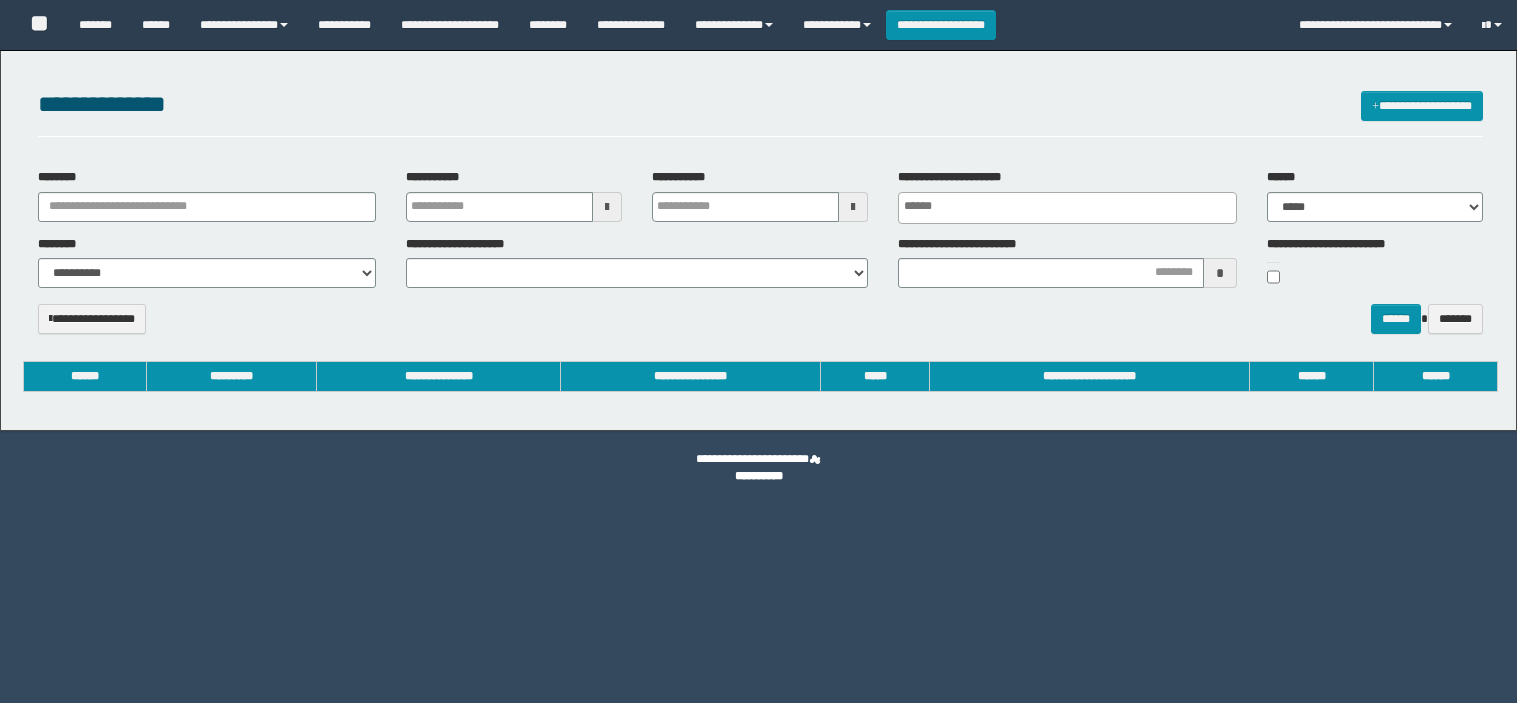 select 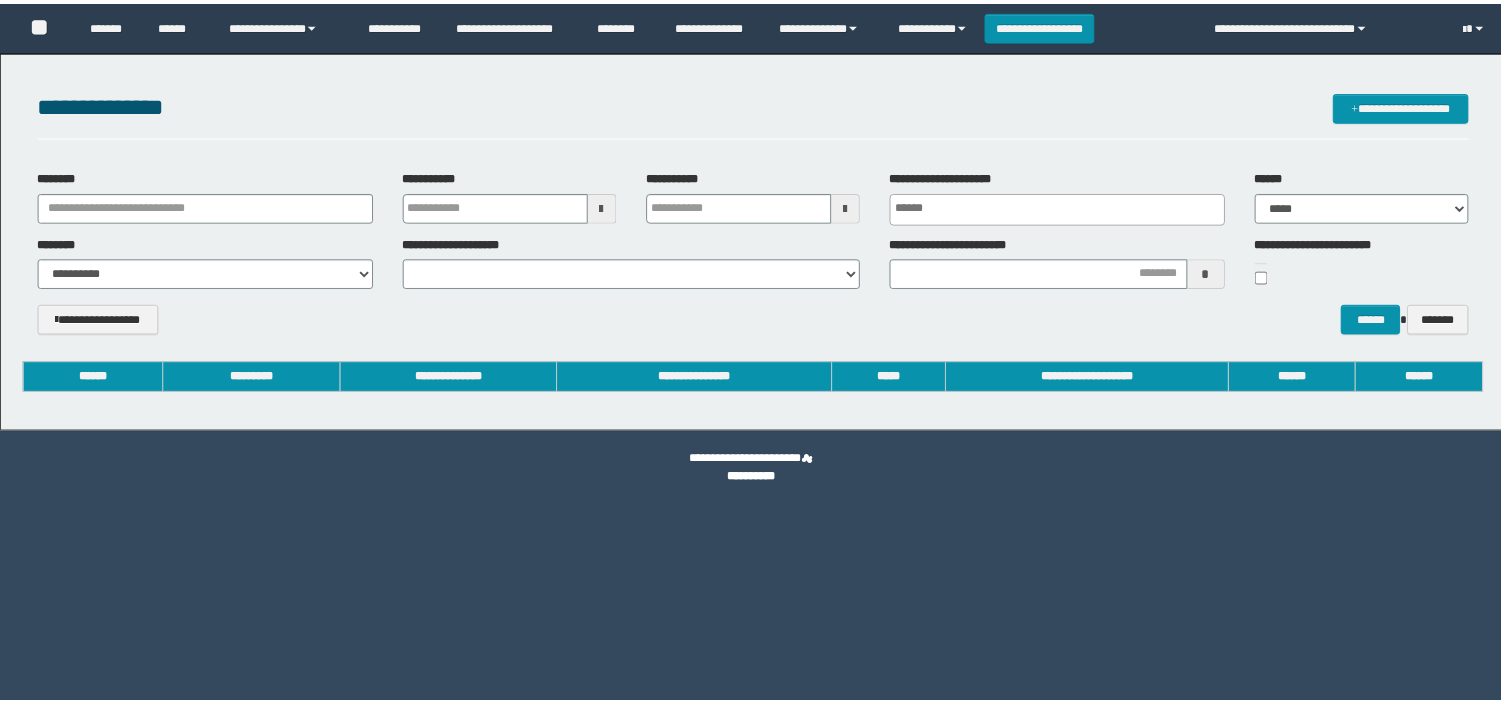 scroll, scrollTop: 0, scrollLeft: 0, axis: both 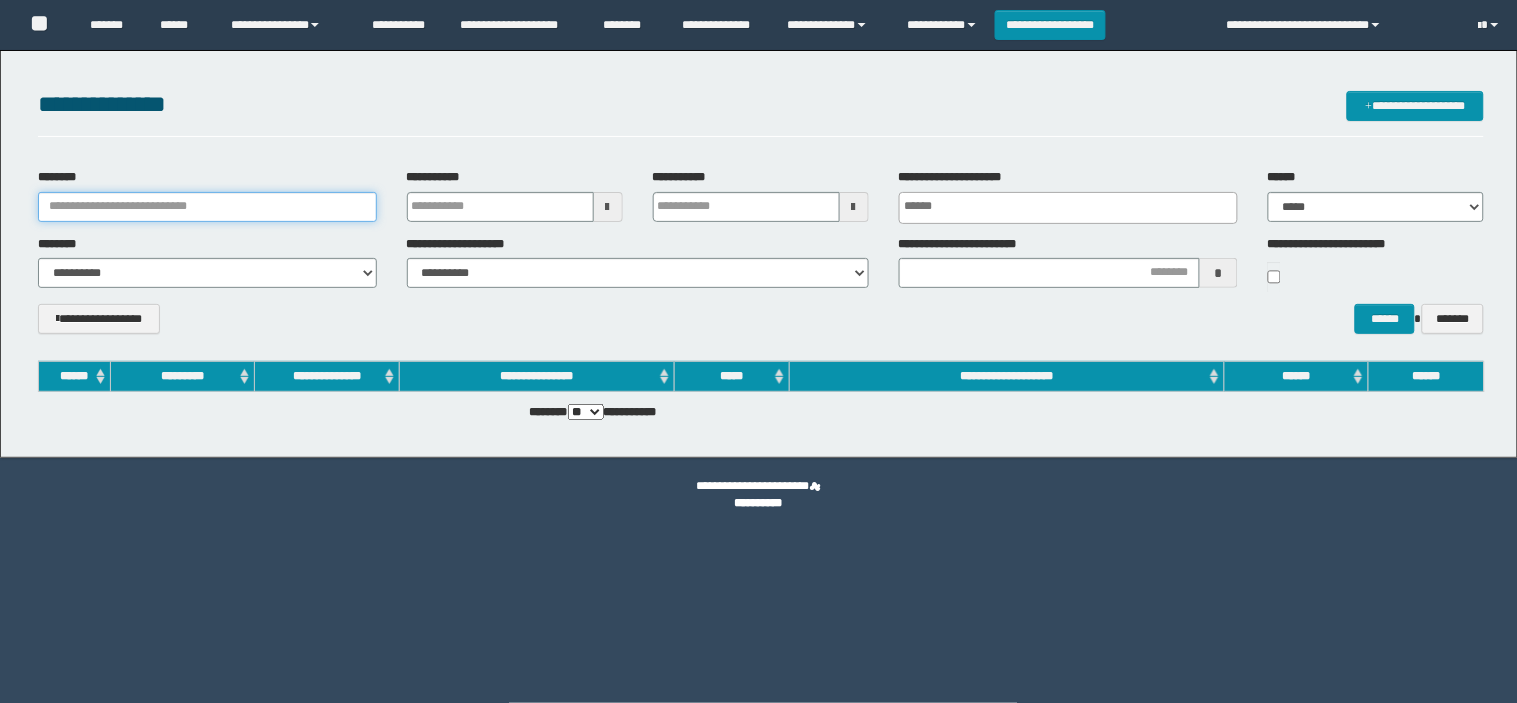 click on "********" at bounding box center [207, 207] 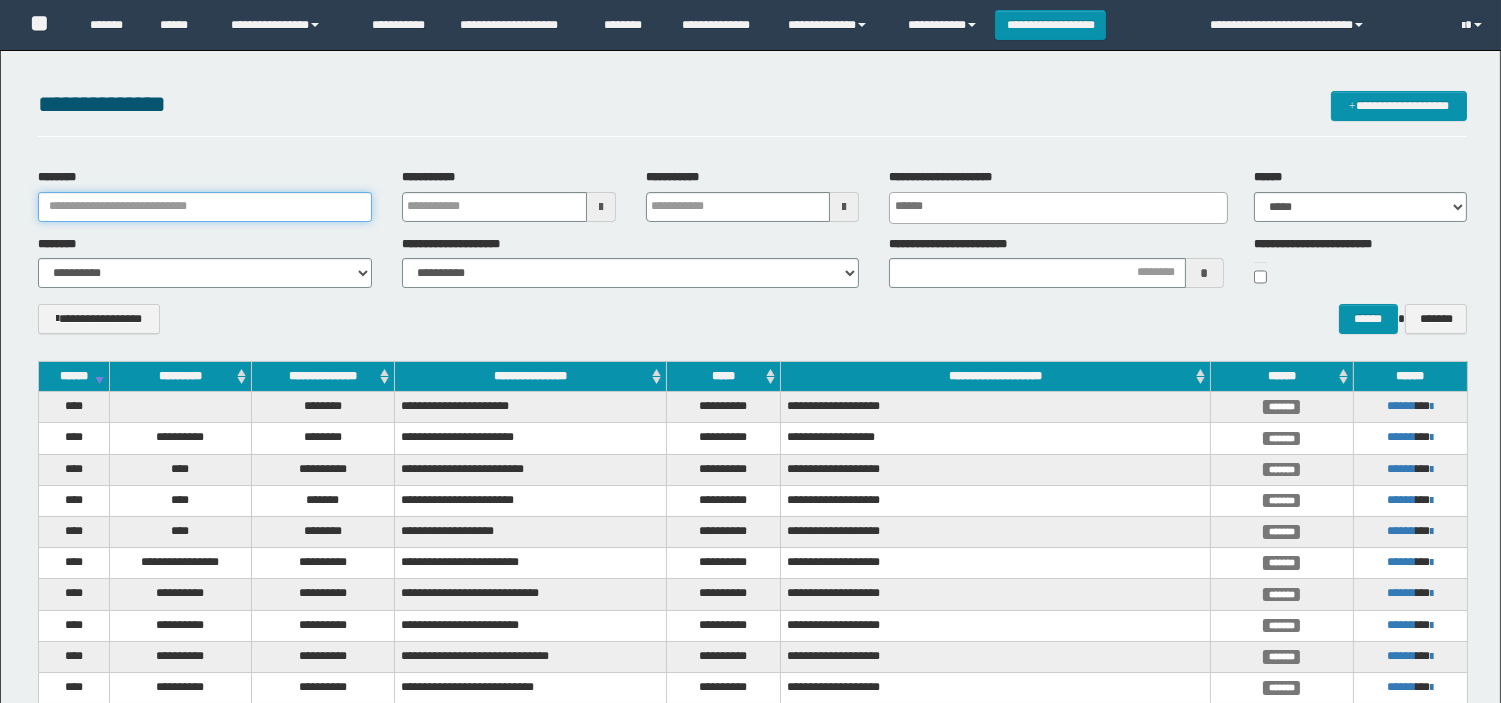 scroll, scrollTop: 0, scrollLeft: 0, axis: both 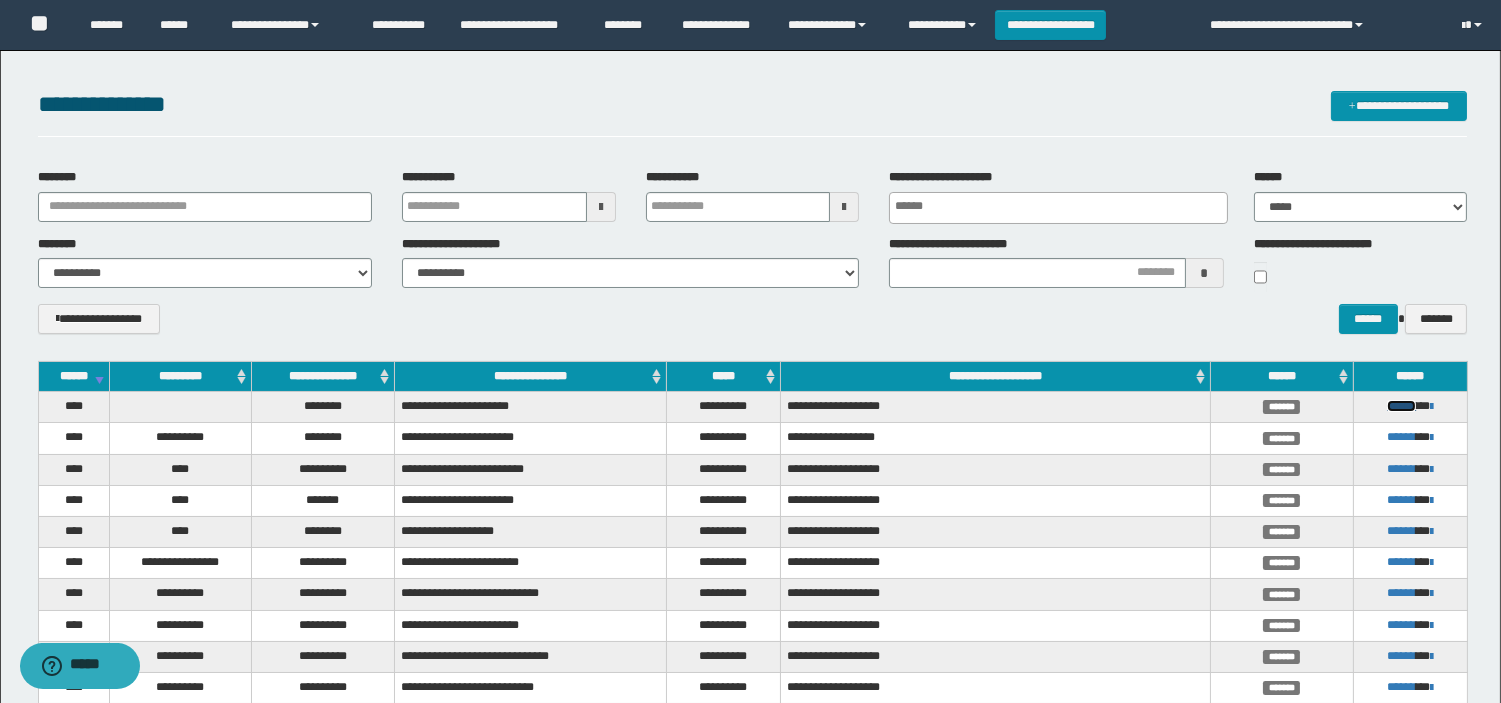 click on "******" at bounding box center (1401, 406) 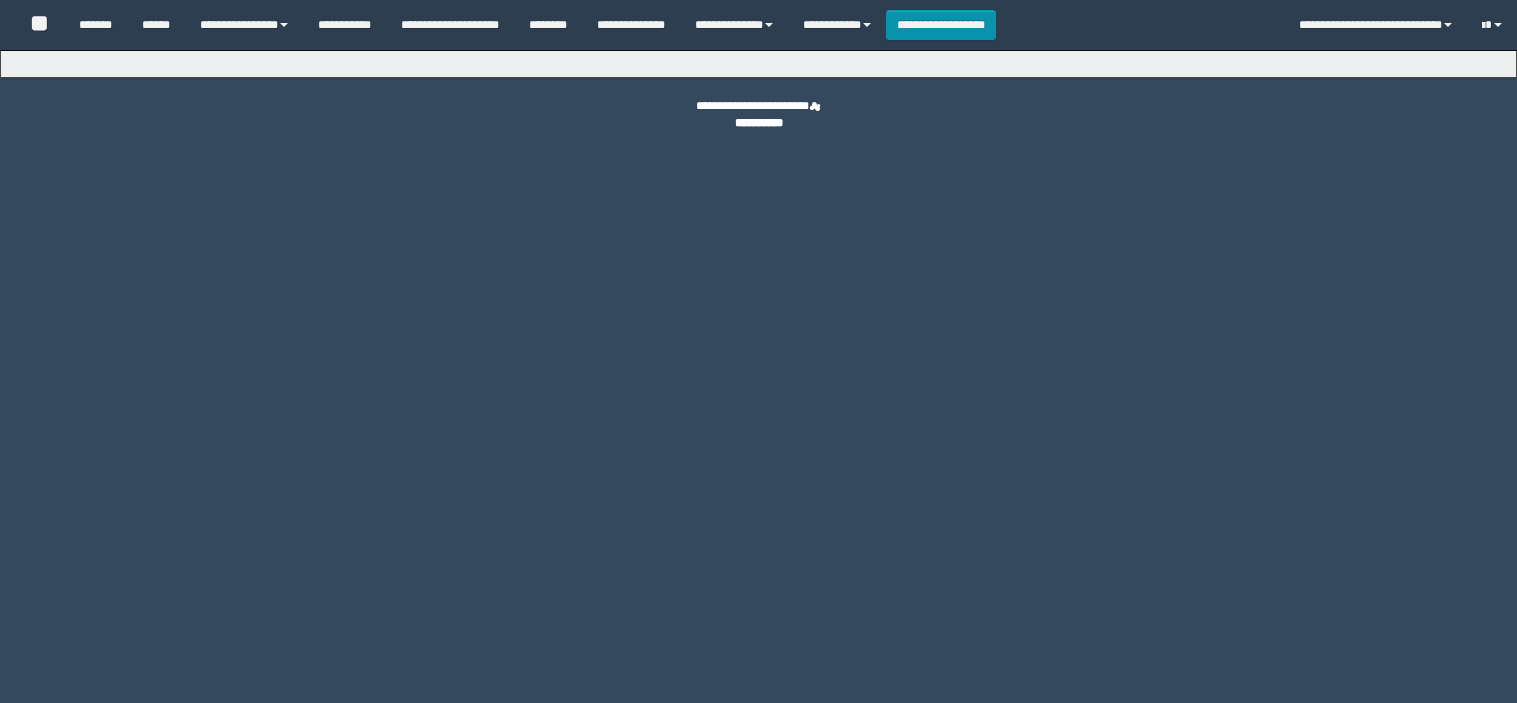 scroll, scrollTop: 0, scrollLeft: 0, axis: both 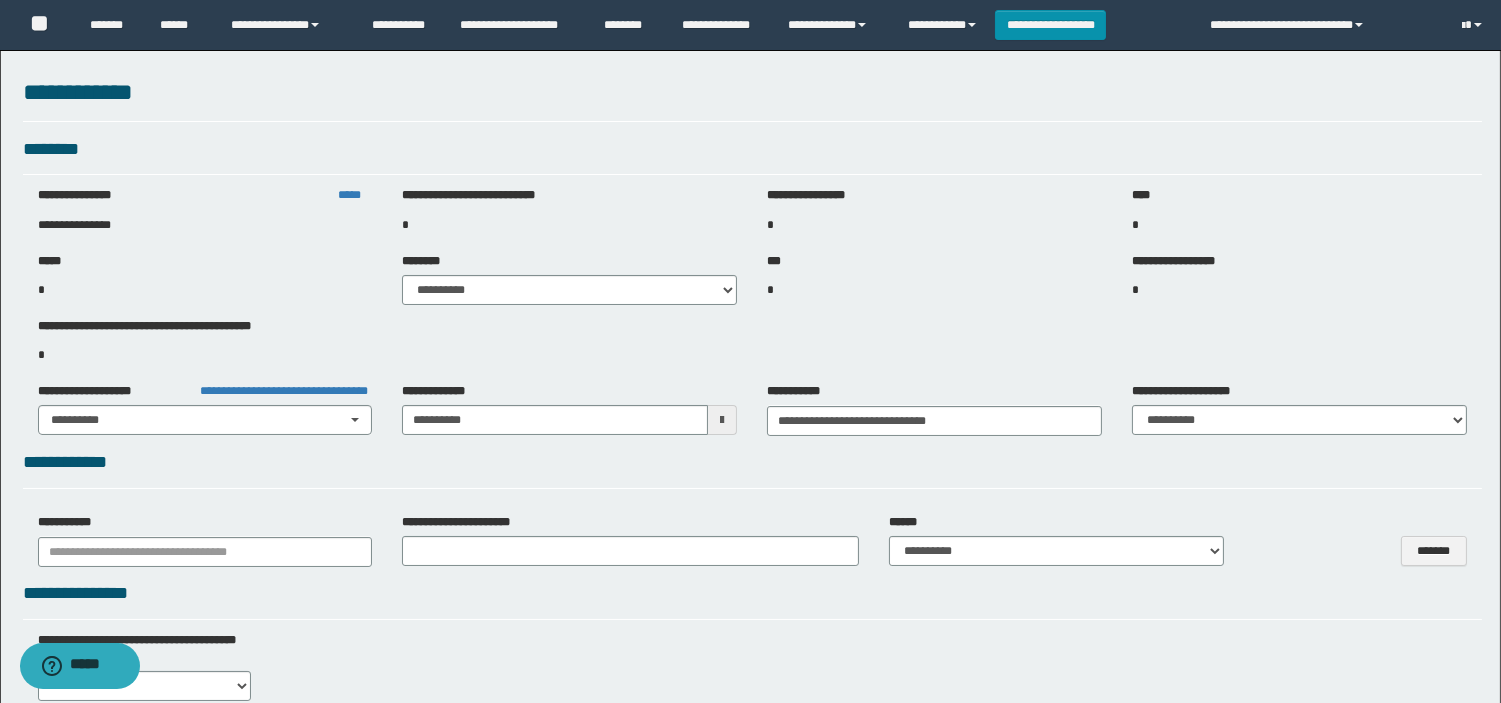 select on "***" 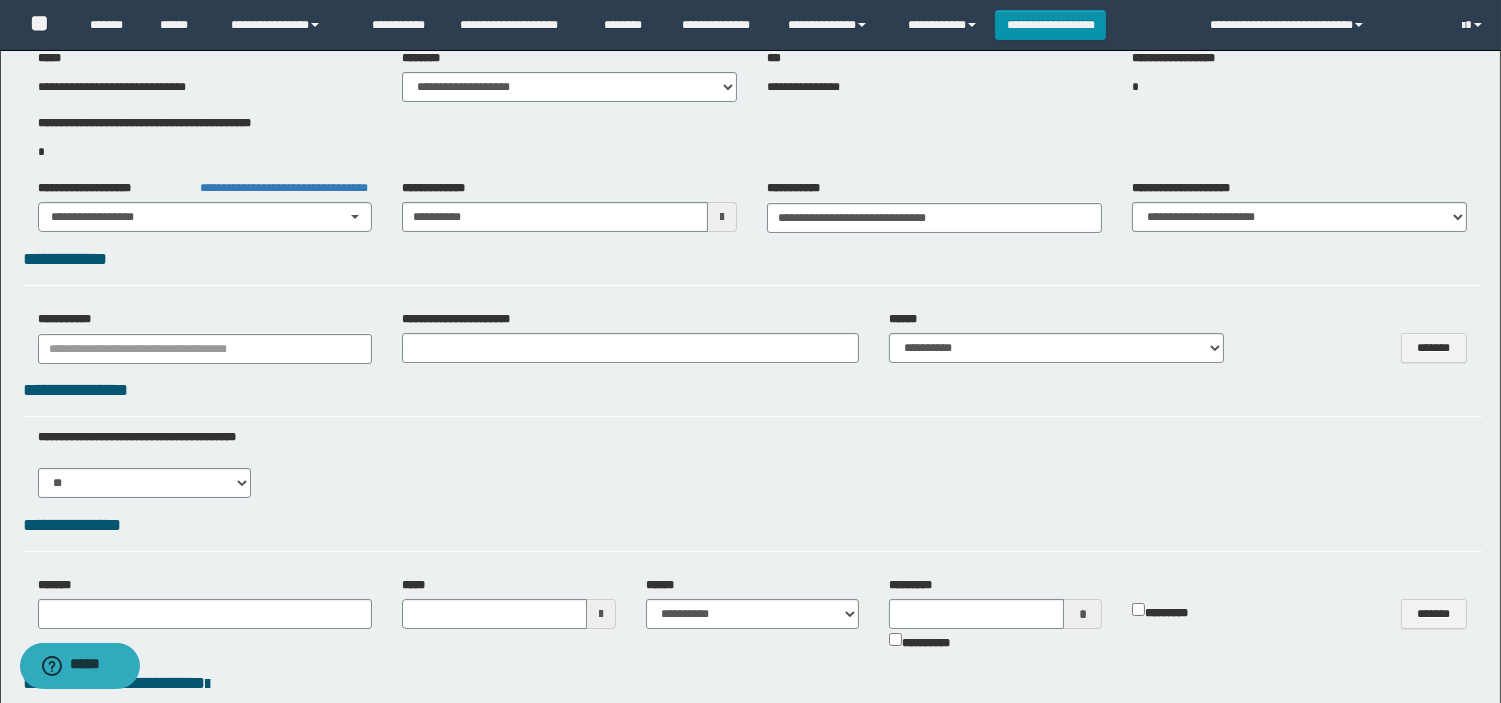 scroll, scrollTop: 222, scrollLeft: 0, axis: vertical 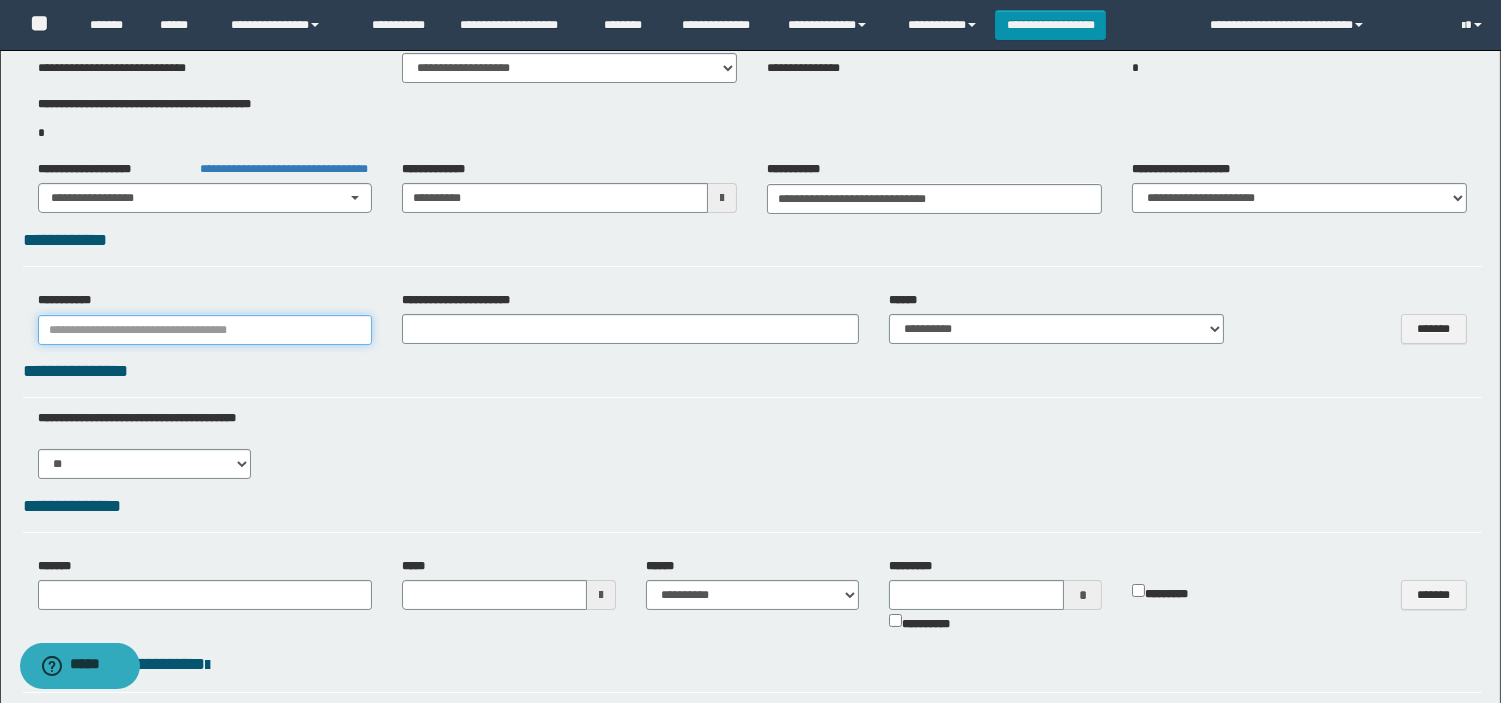 click at bounding box center [205, 330] 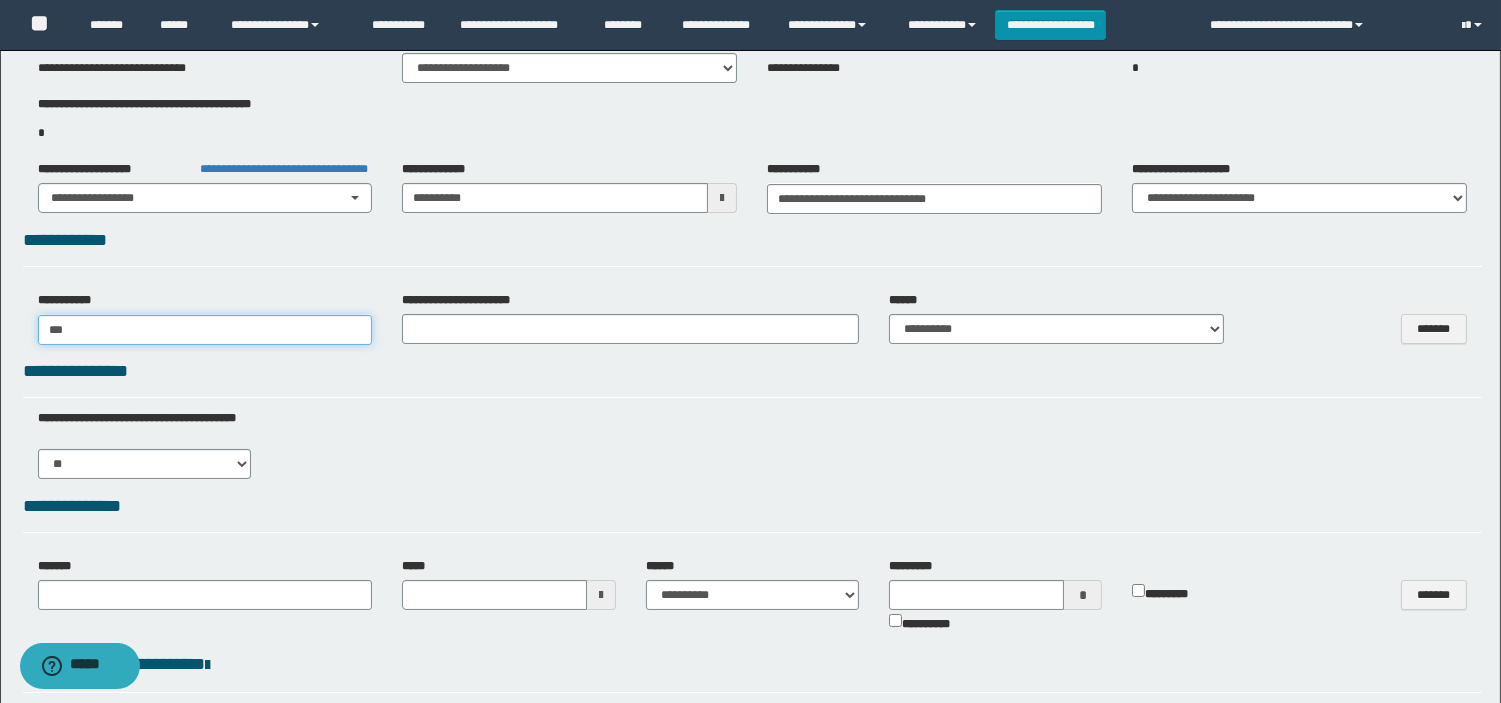 type on "****" 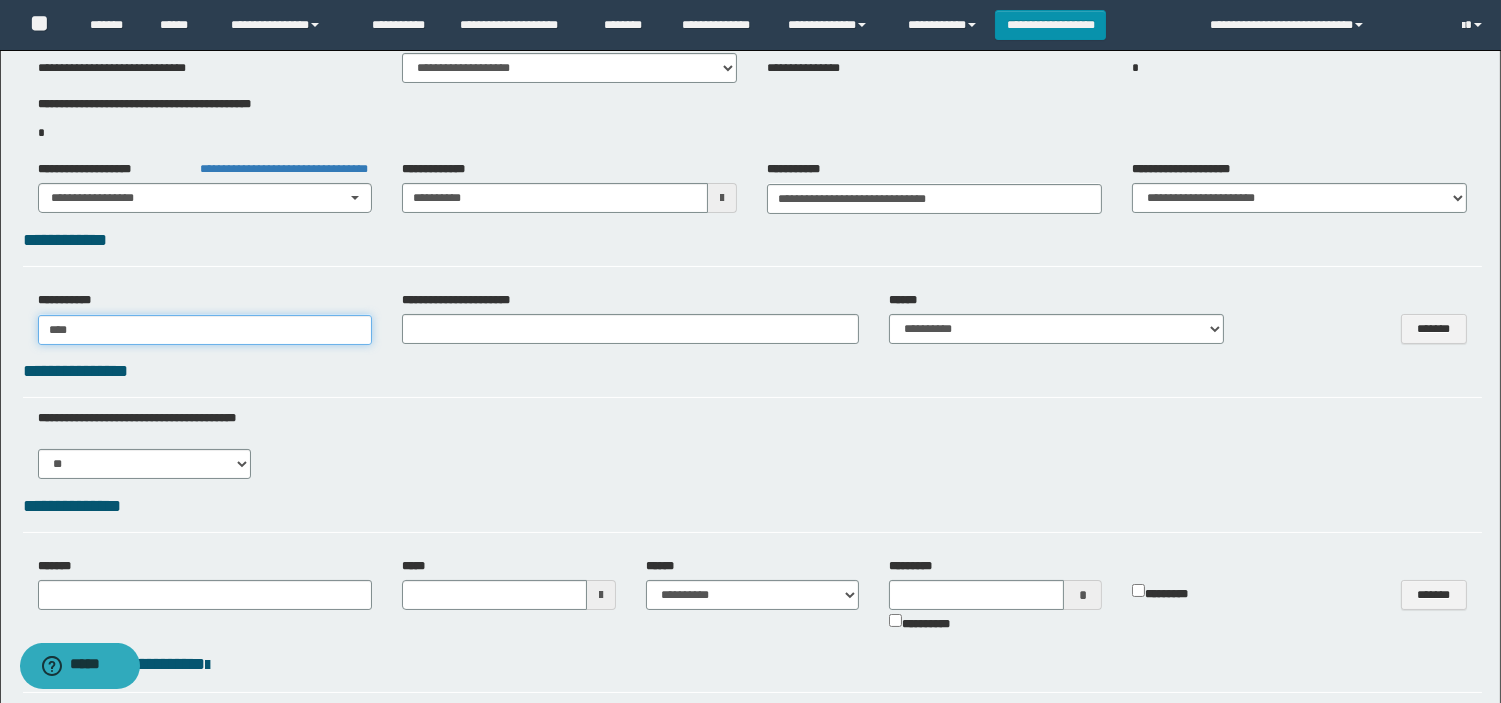 type on "****" 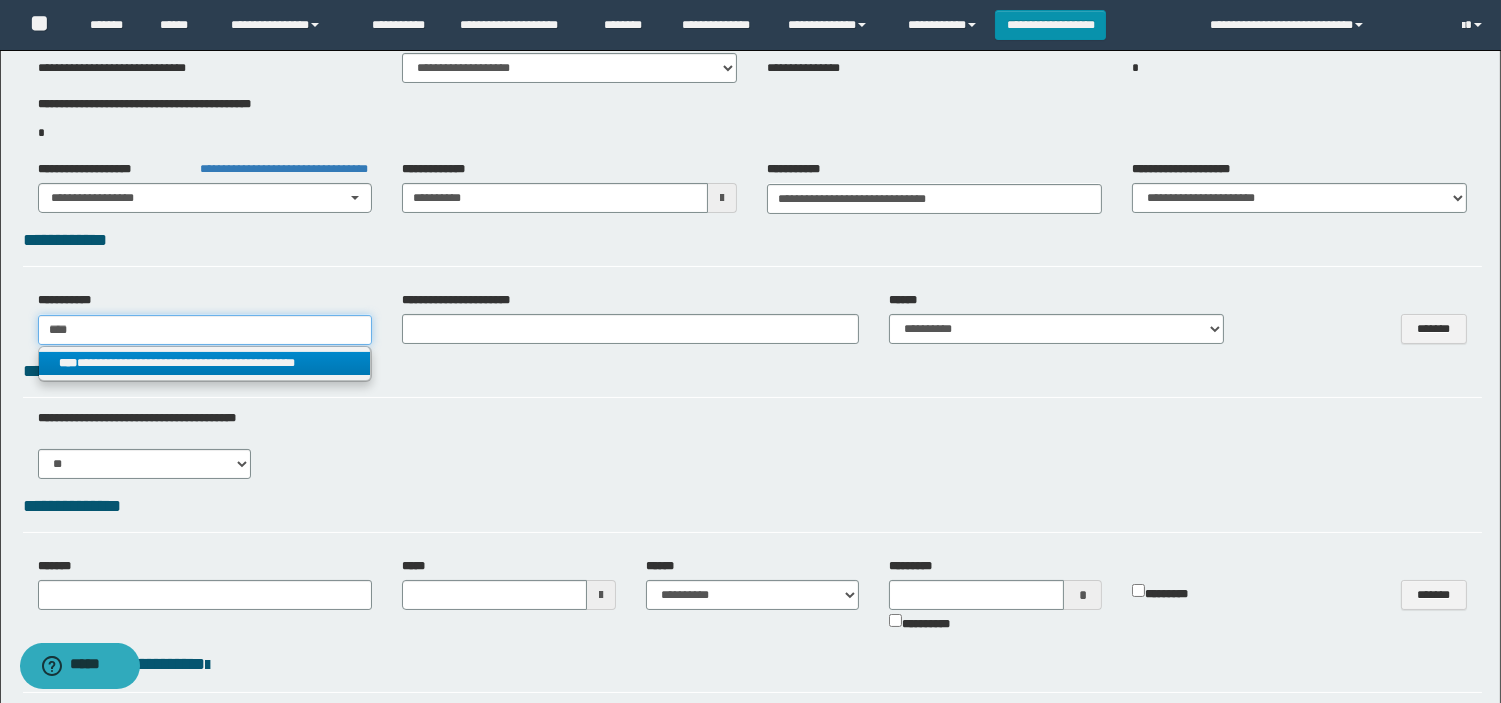 drag, startPoint x: 110, startPoint y: 317, endPoint x: 11, endPoint y: 315, distance: 99.0202 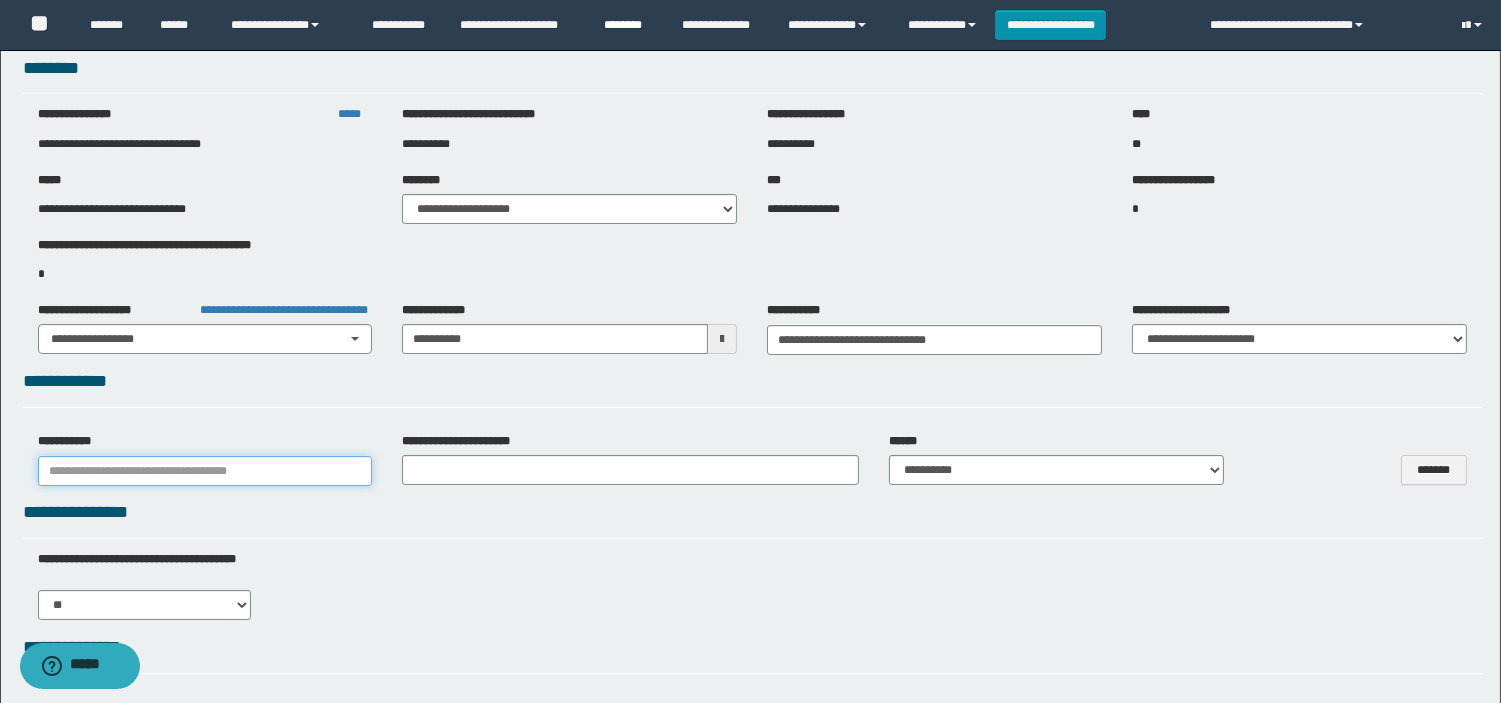 scroll, scrollTop: 0, scrollLeft: 0, axis: both 